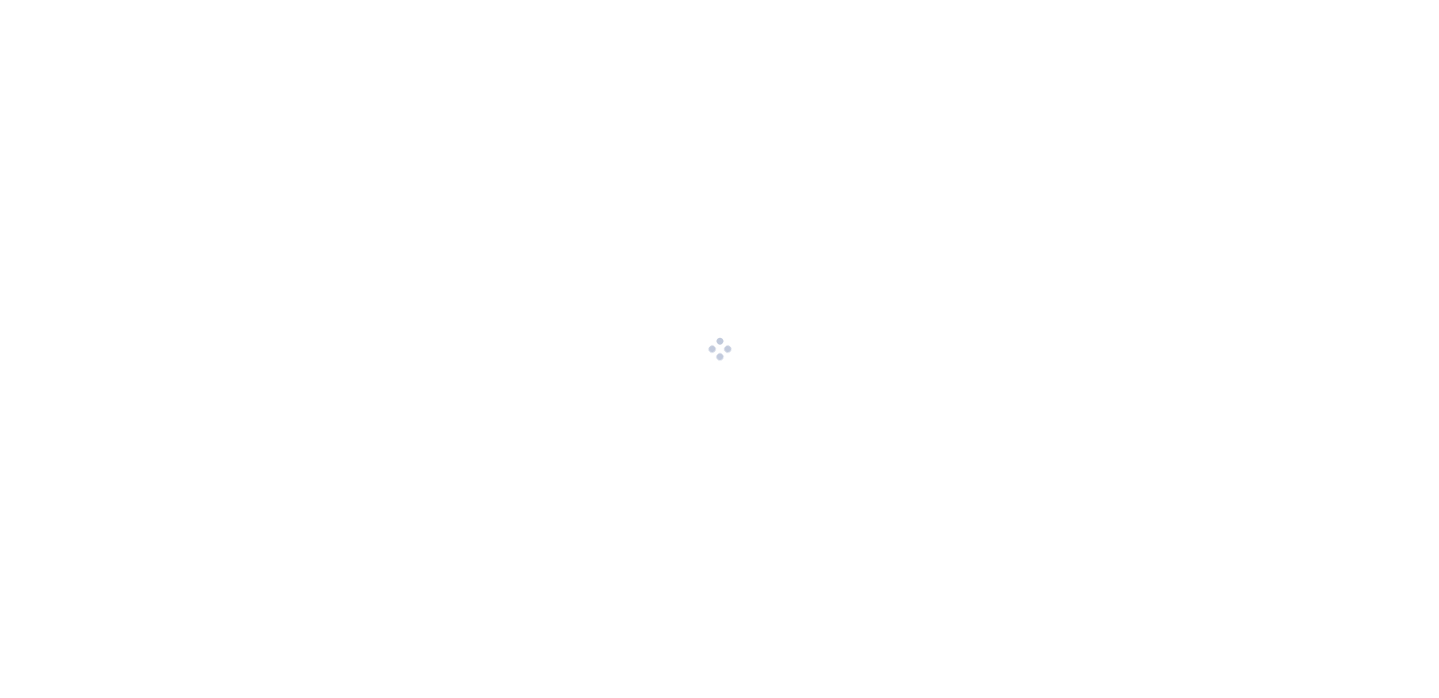 scroll, scrollTop: 0, scrollLeft: 0, axis: both 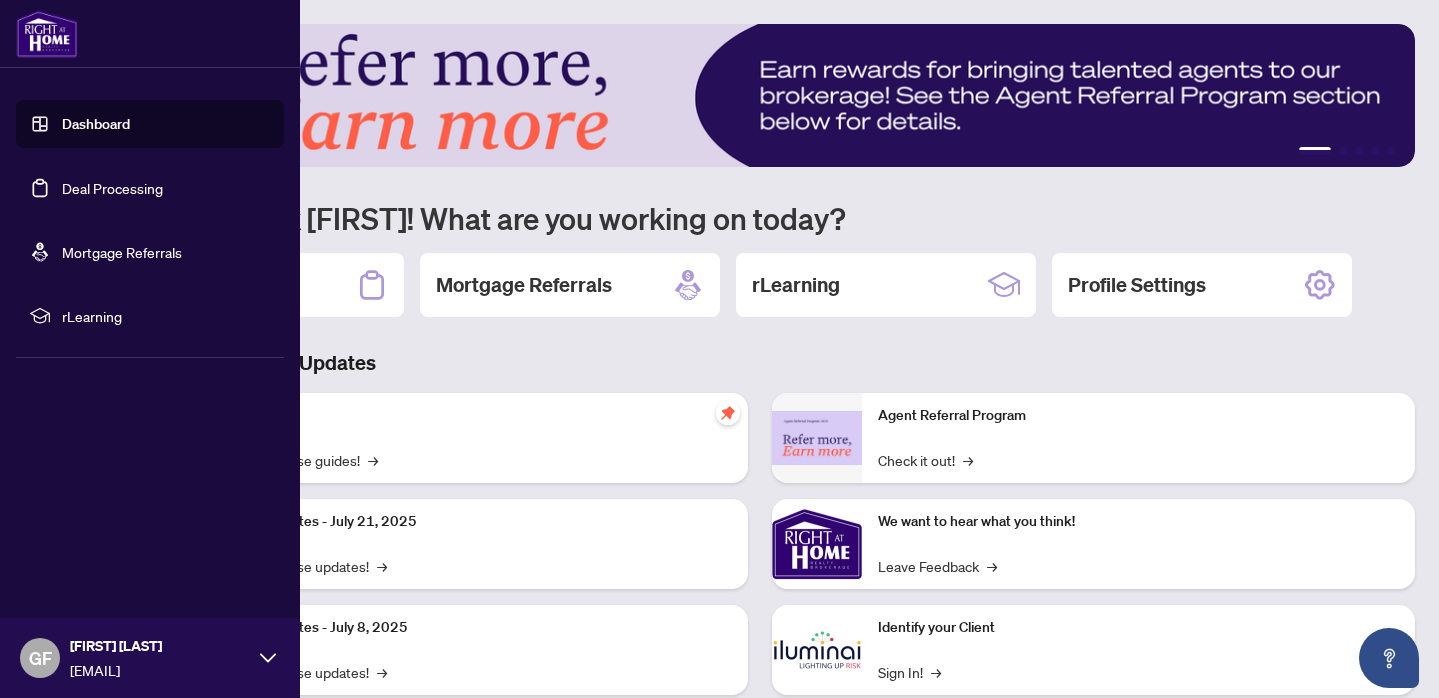 click on "Deal Processing" at bounding box center [112, 188] 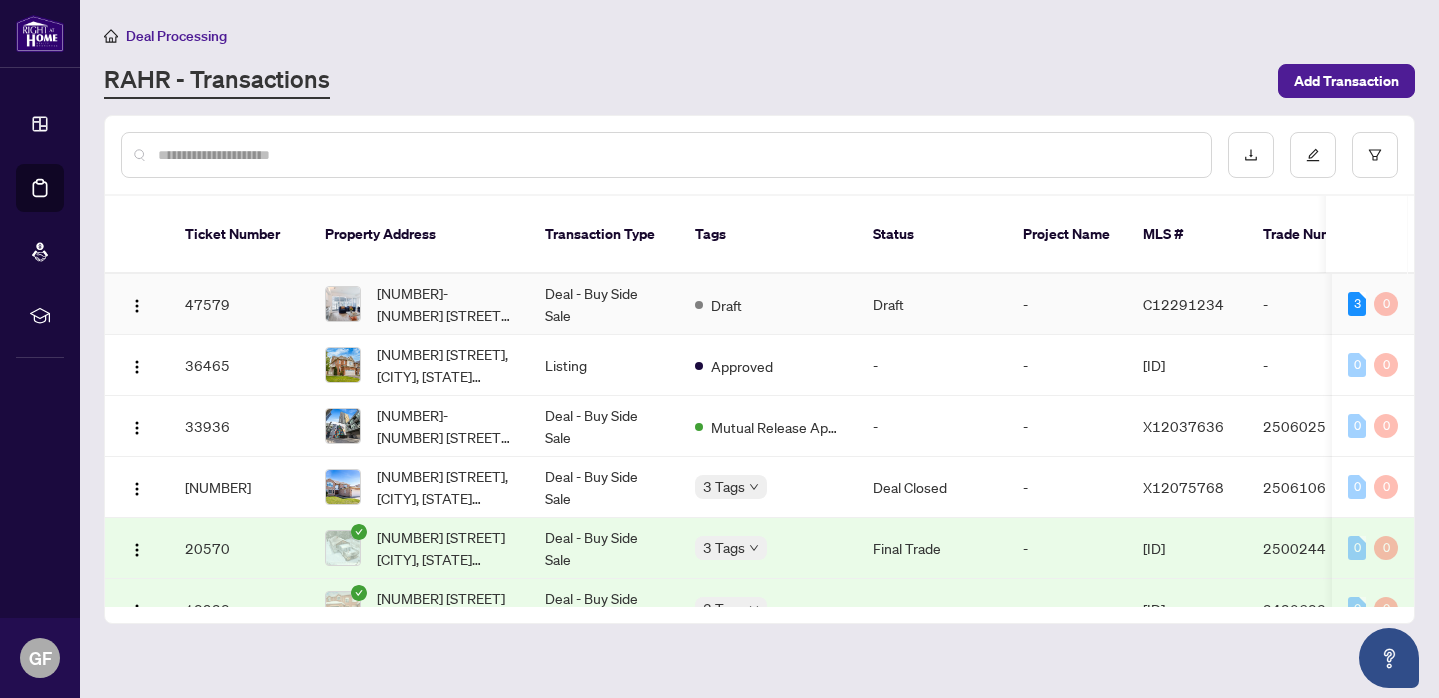 click on "Deal - Buy Side Sale" at bounding box center (604, 304) 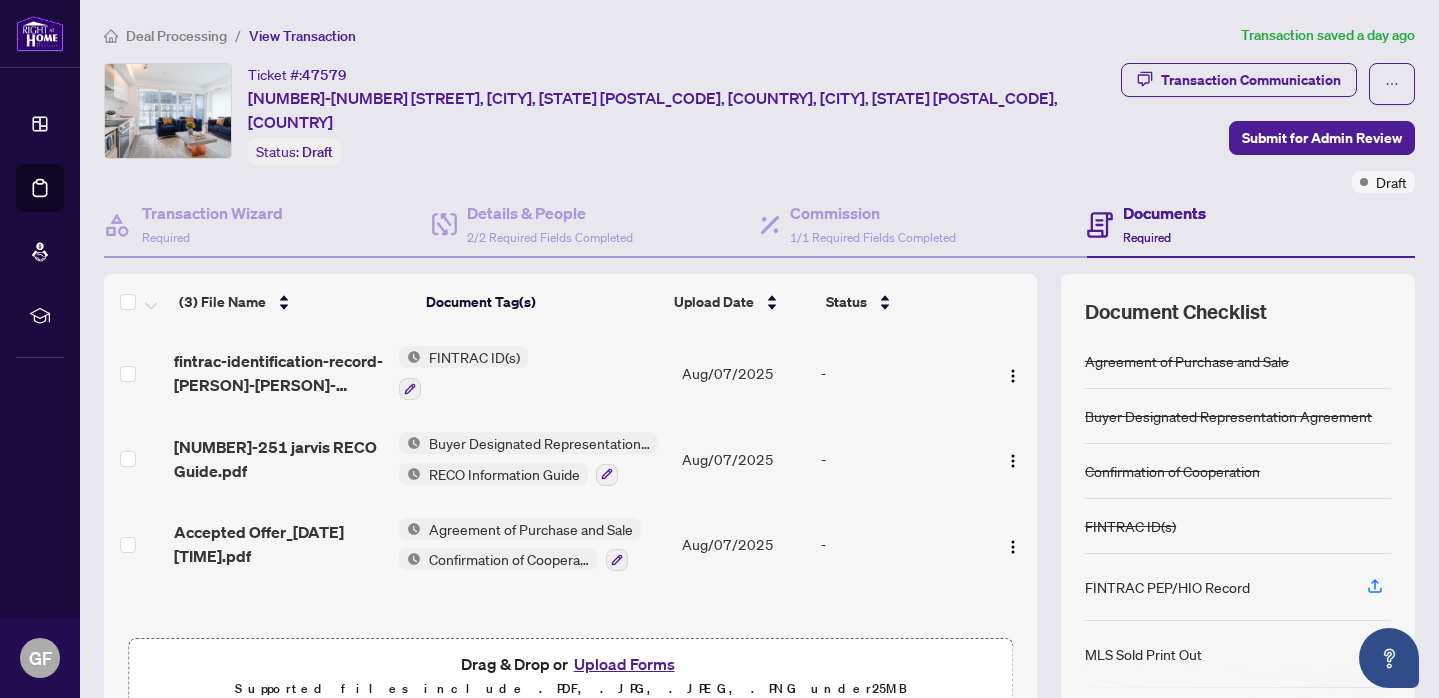 click on "Required" at bounding box center [1147, 237] 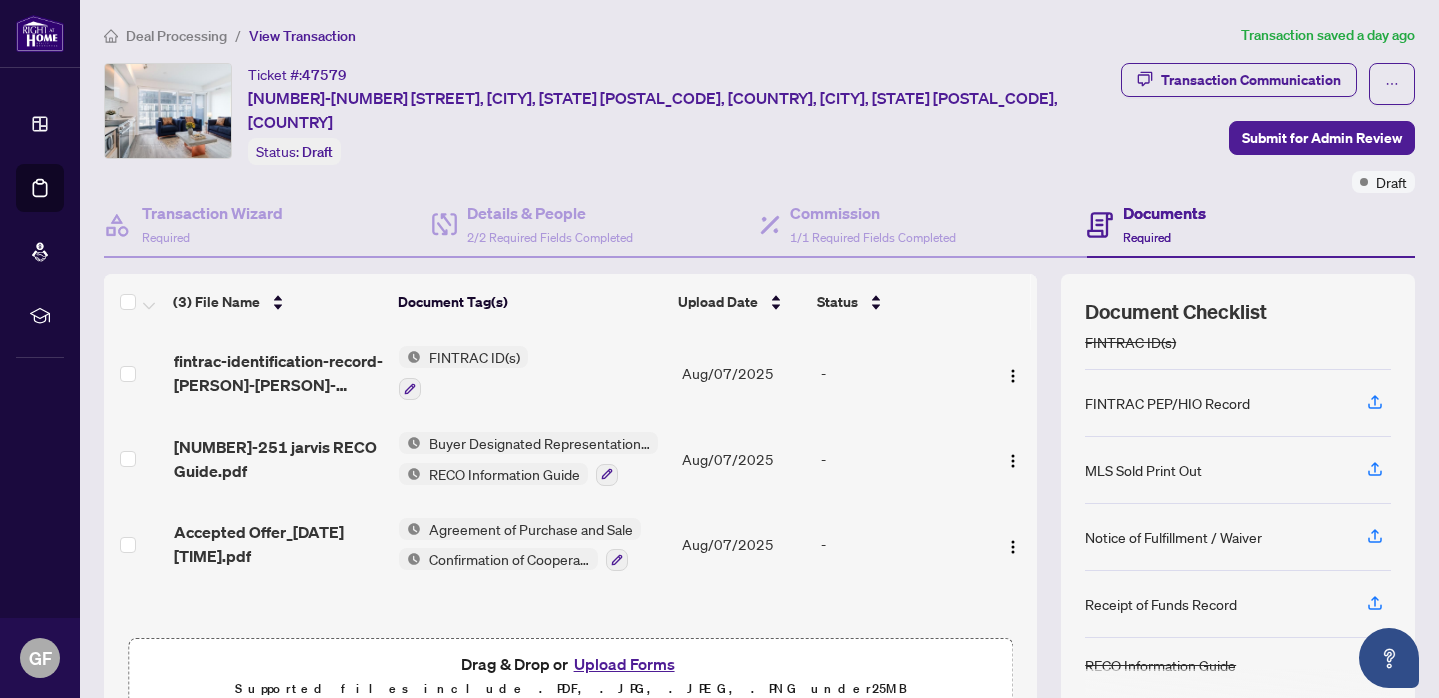 scroll, scrollTop: 184, scrollLeft: 0, axis: vertical 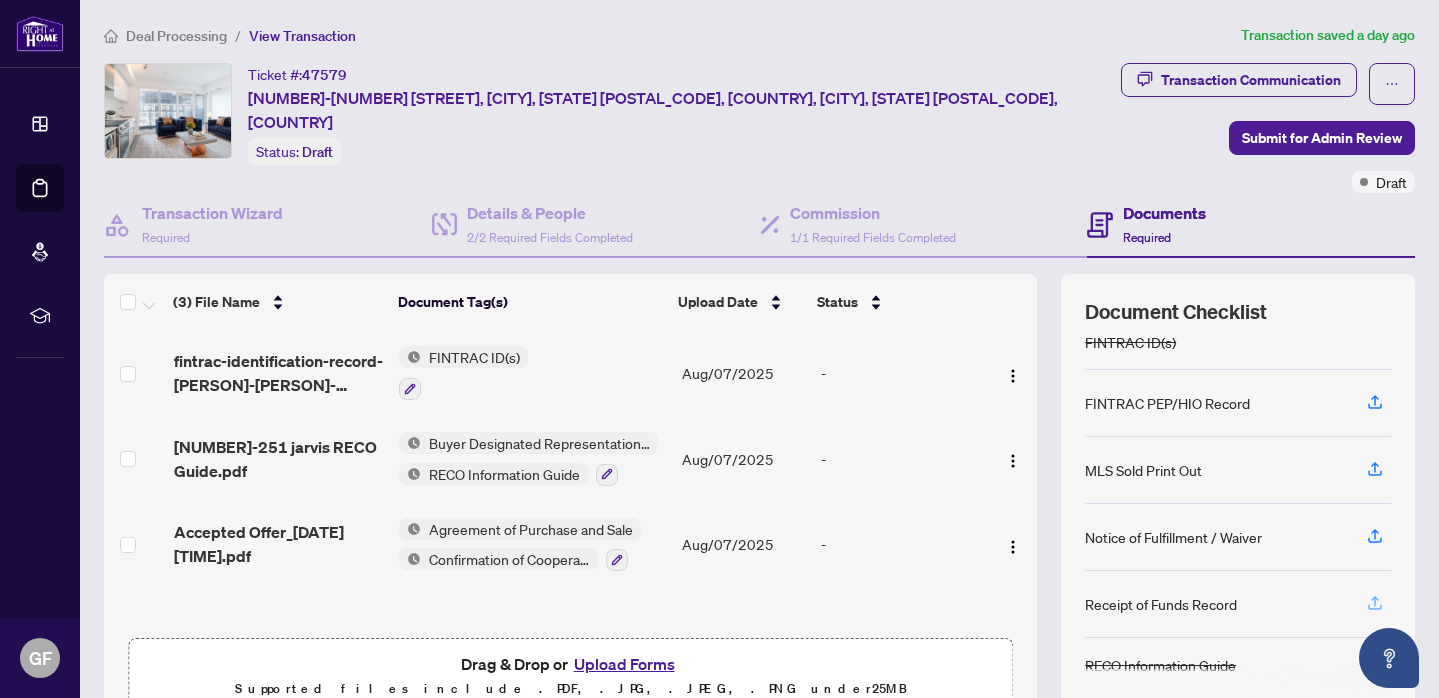 click 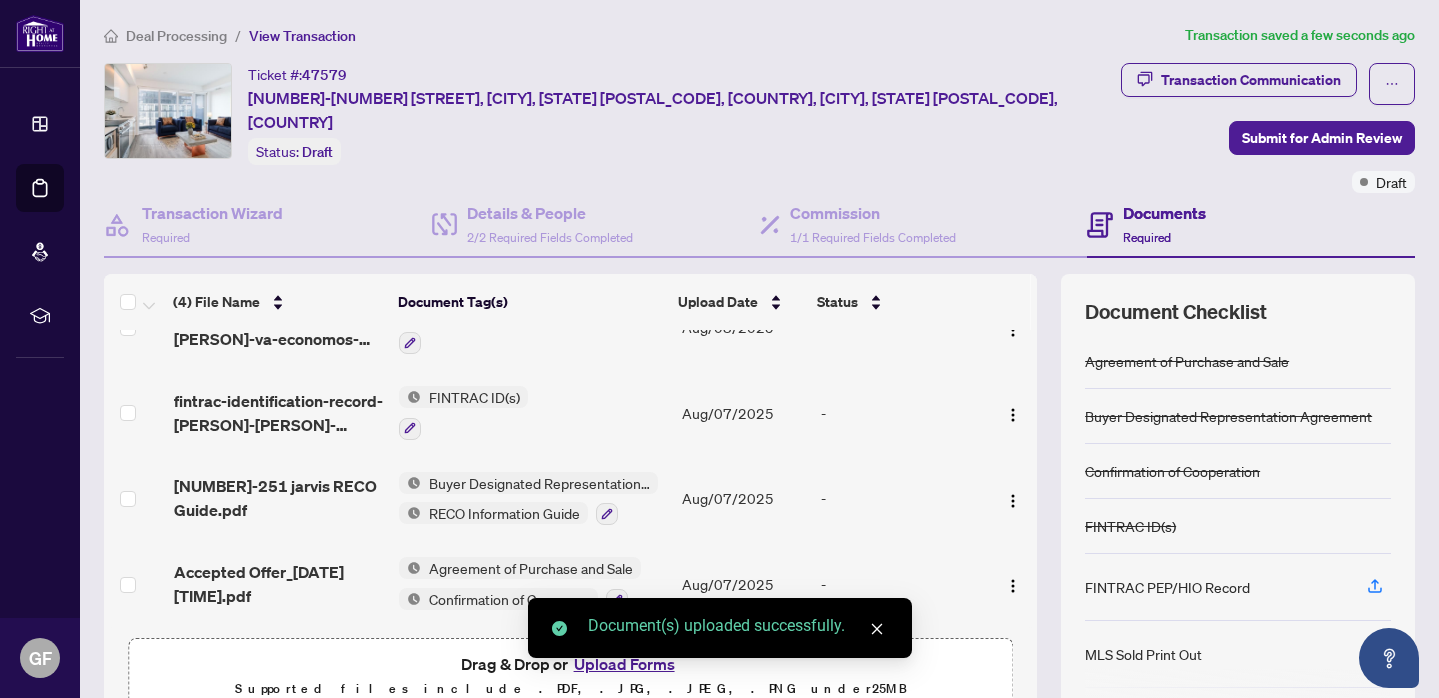 scroll, scrollTop: 53, scrollLeft: 0, axis: vertical 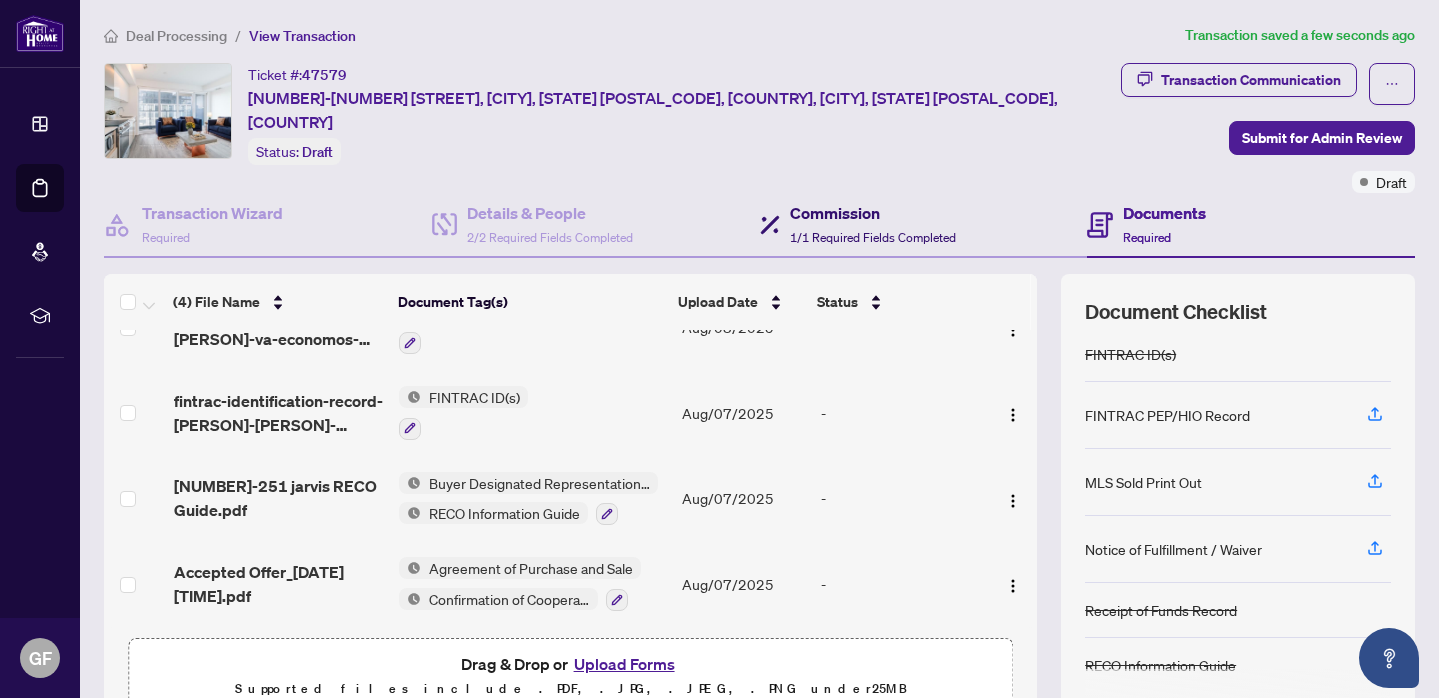 click on "Commission" at bounding box center [873, 213] 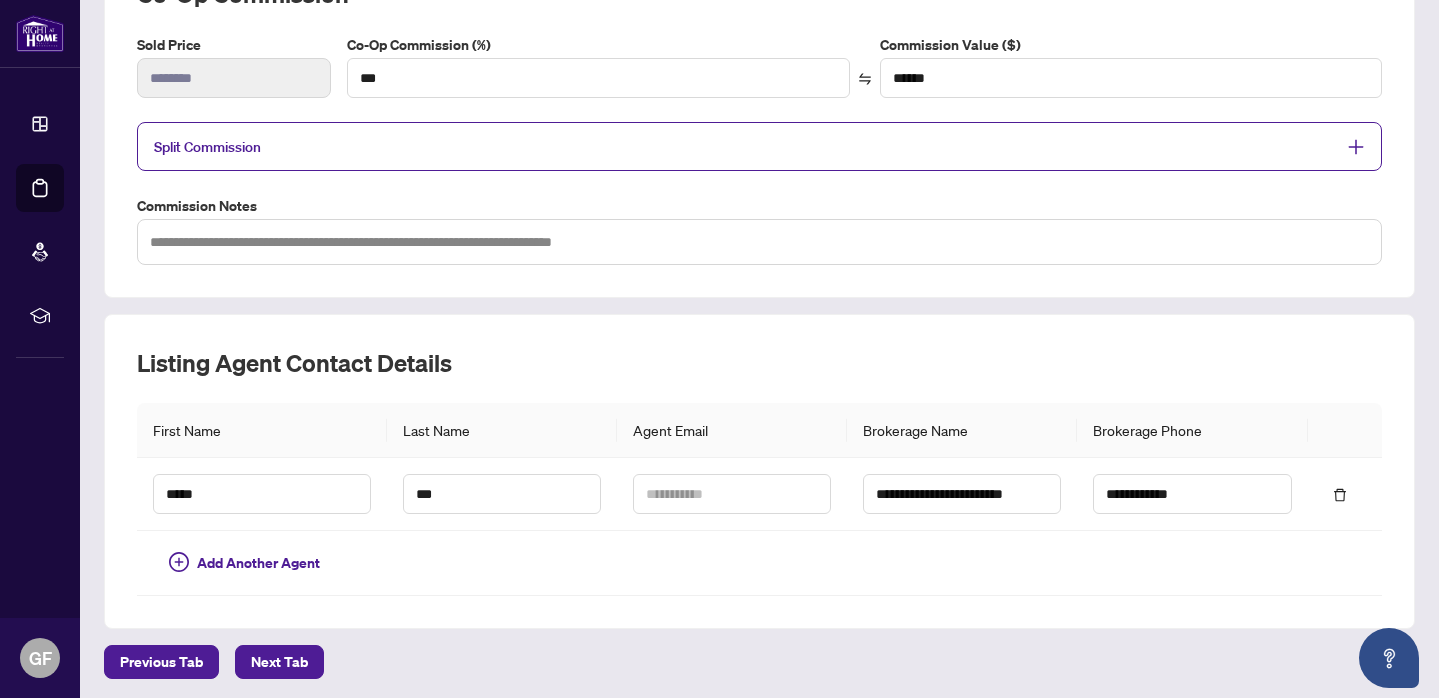 scroll, scrollTop: 336, scrollLeft: 0, axis: vertical 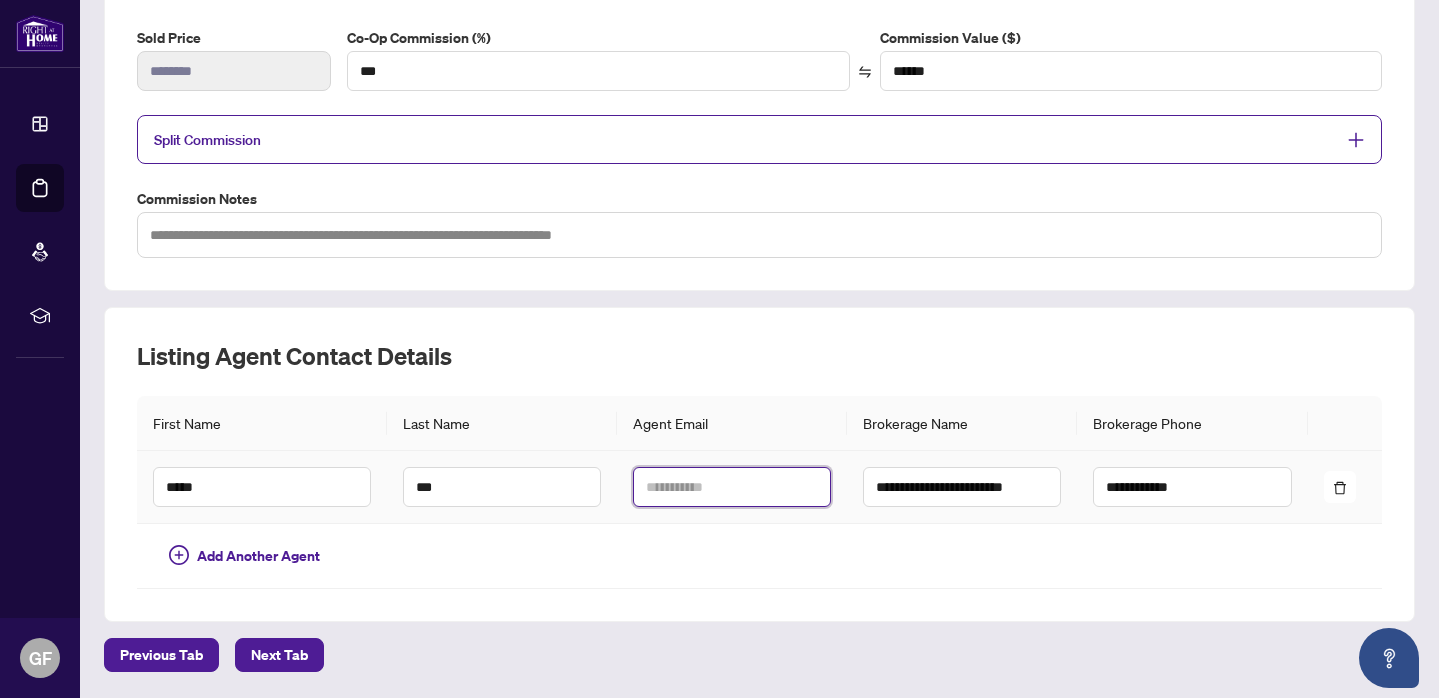 paste on "**********" 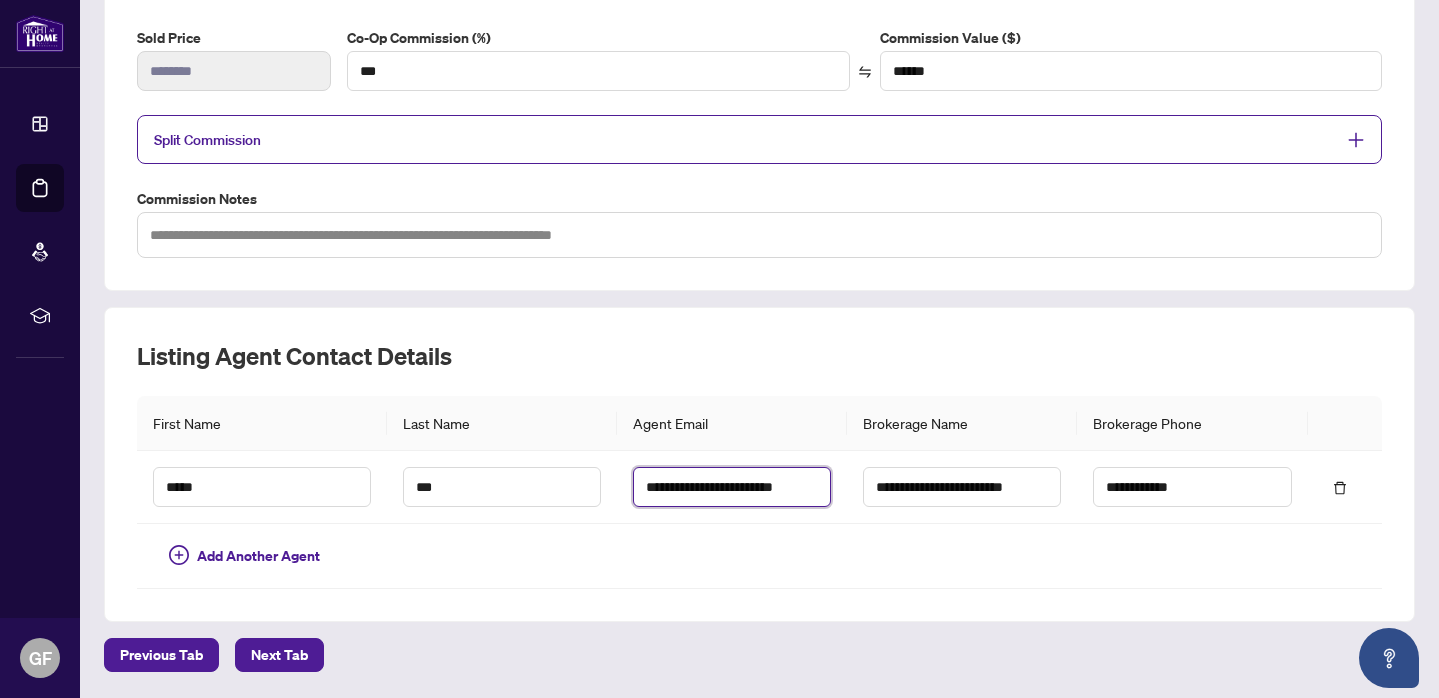 type on "**********" 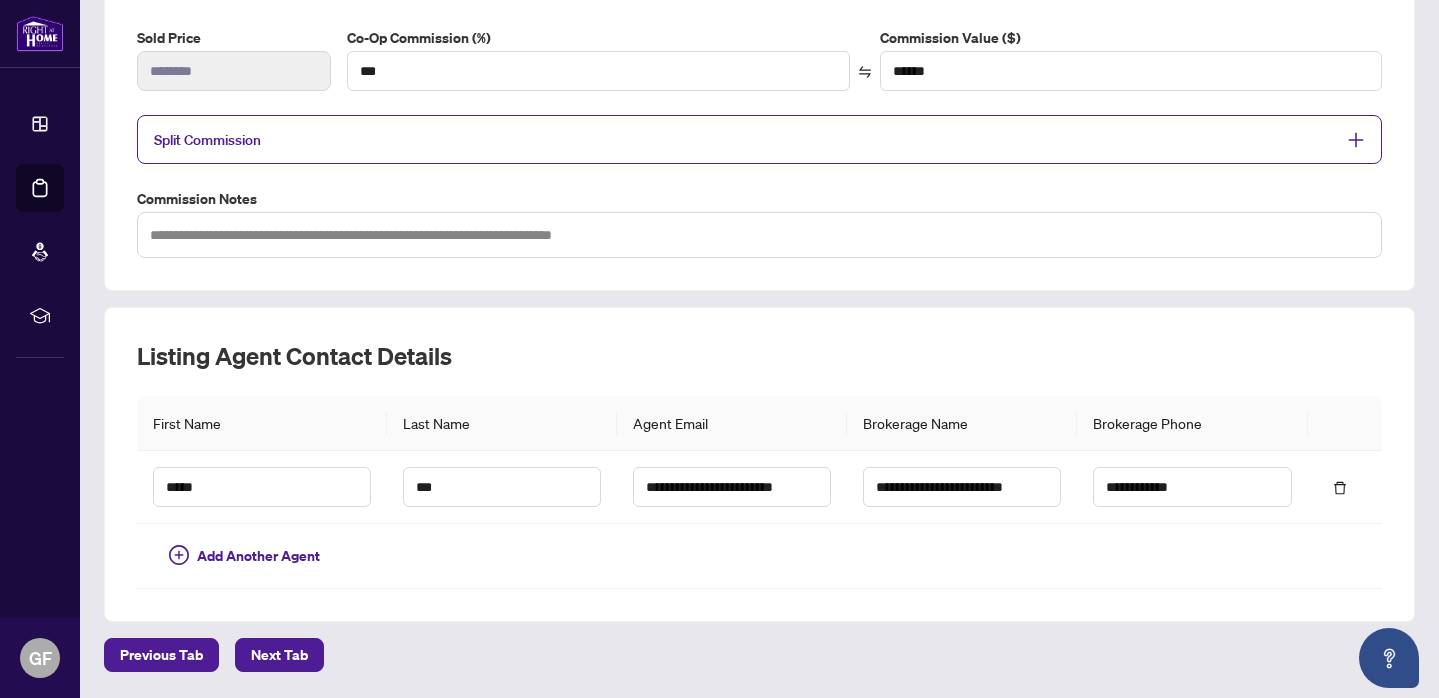 click on "Listing Agent Contact Details" at bounding box center (759, 356) 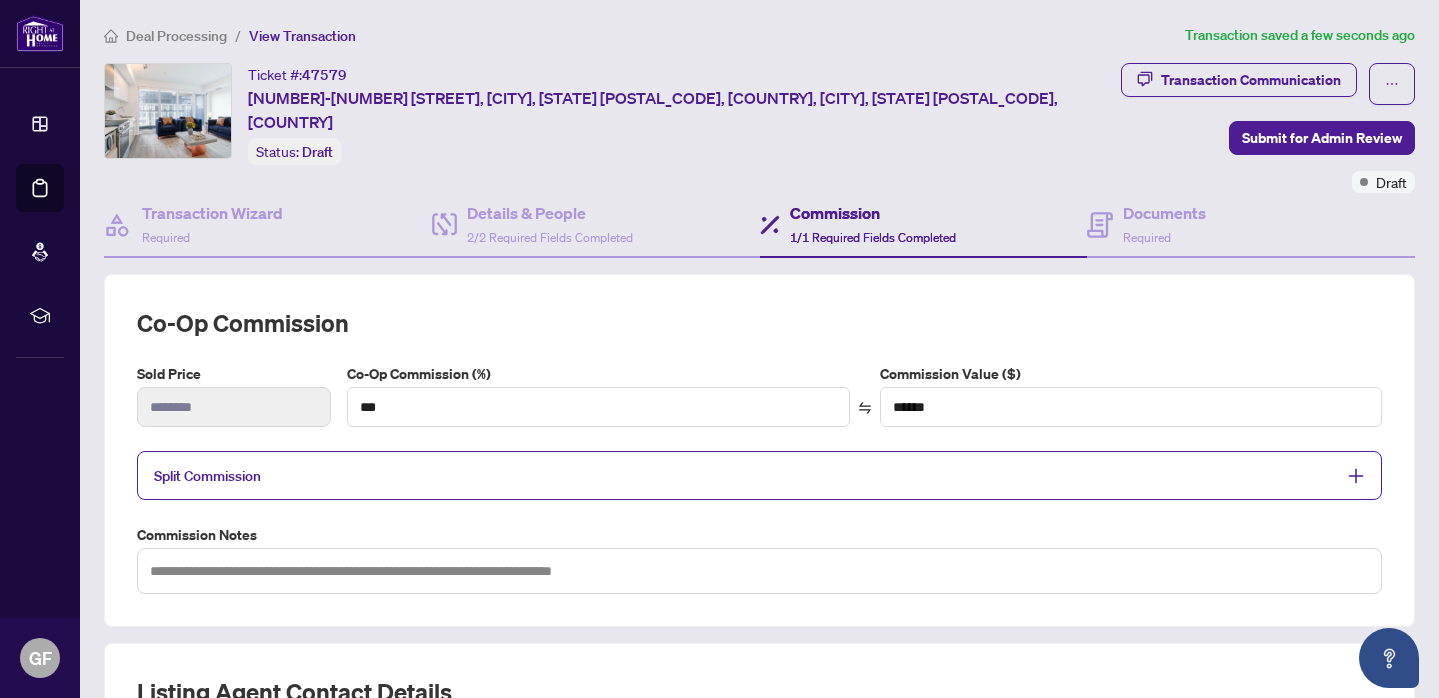 scroll, scrollTop: 0, scrollLeft: 0, axis: both 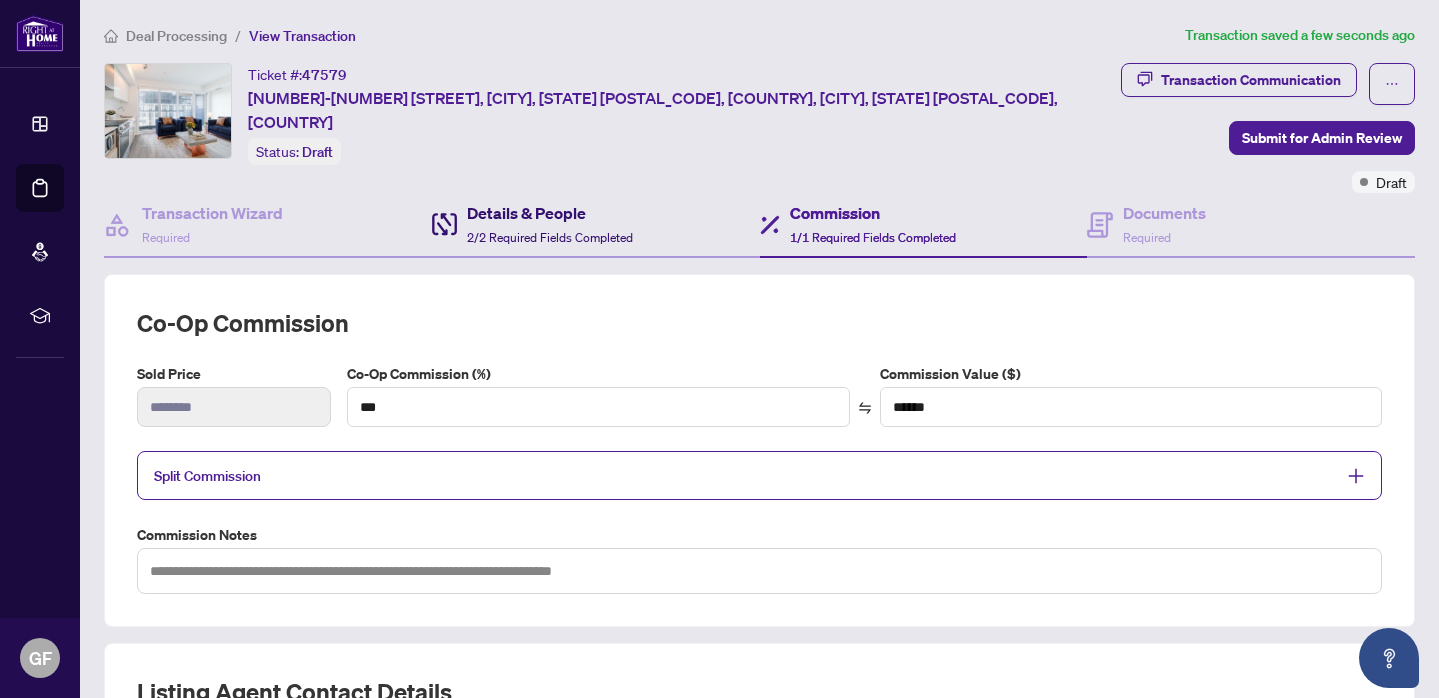 click on "Details & People" at bounding box center (550, 213) 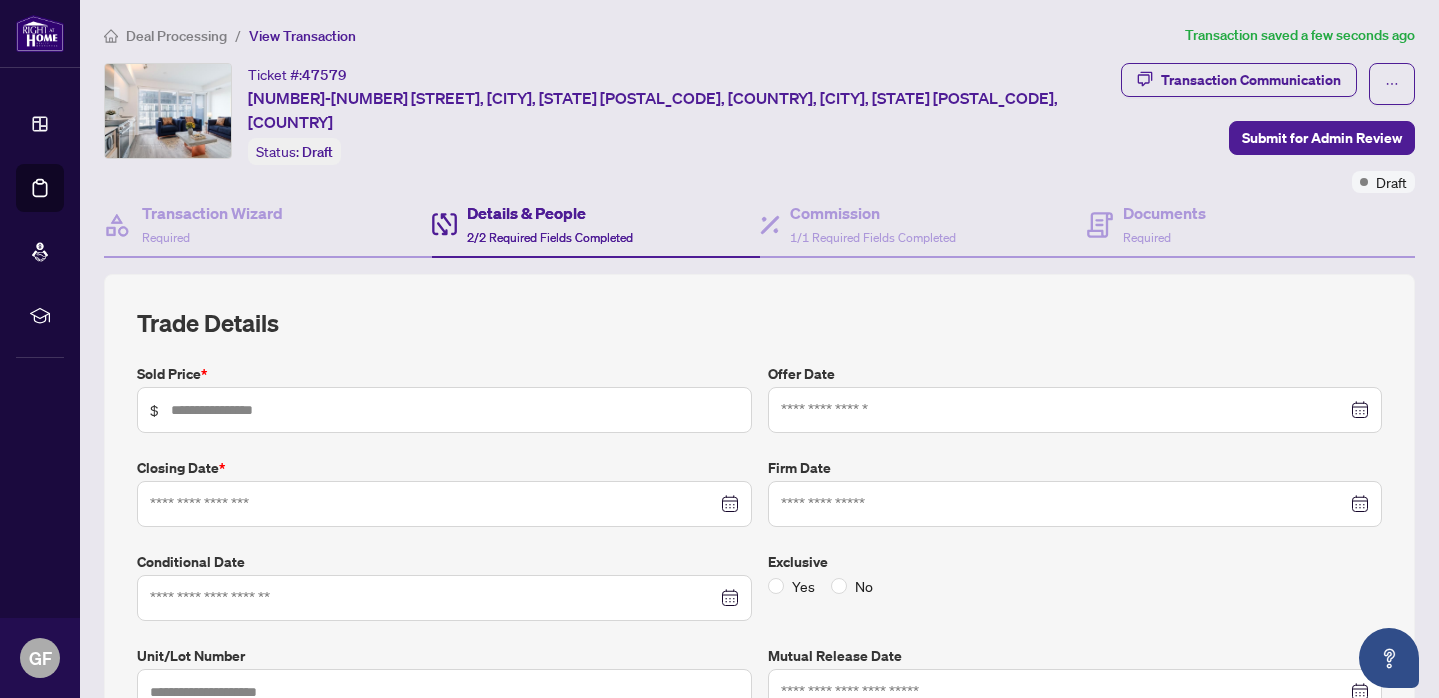 type on "*******" 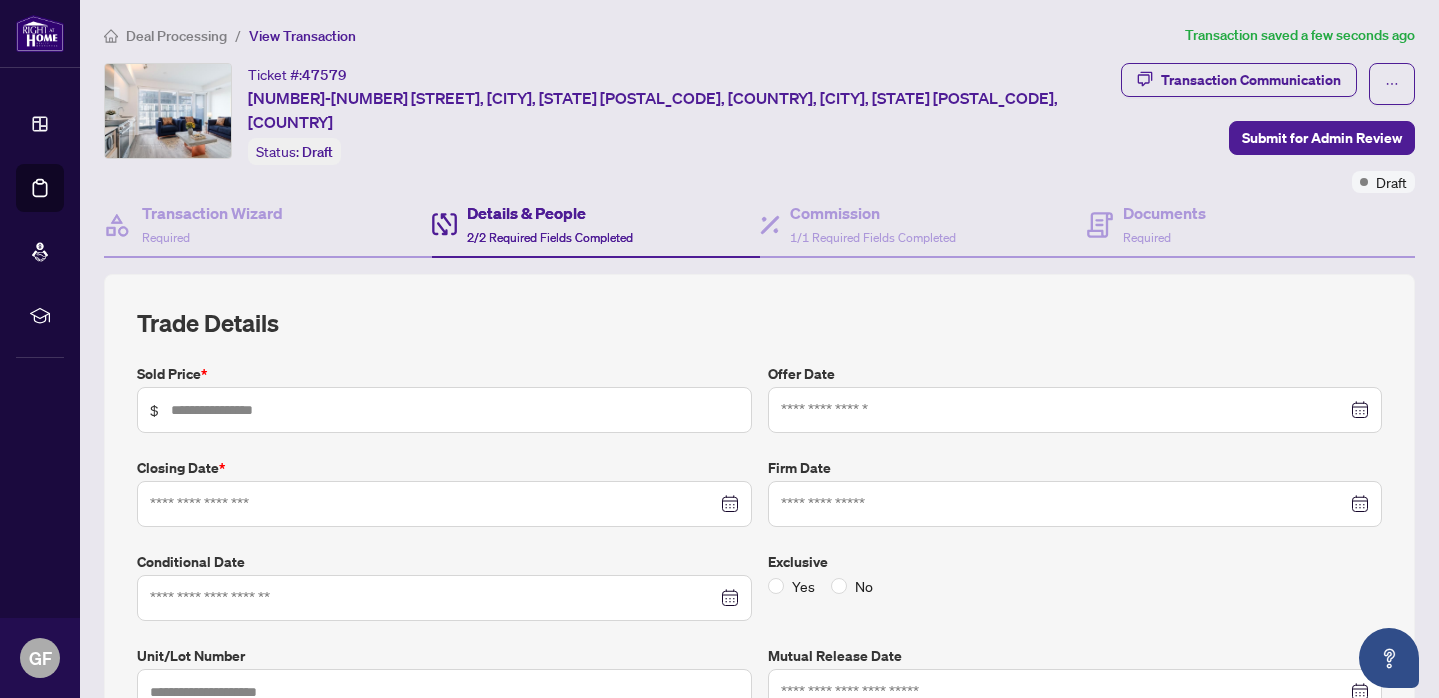 type on "****" 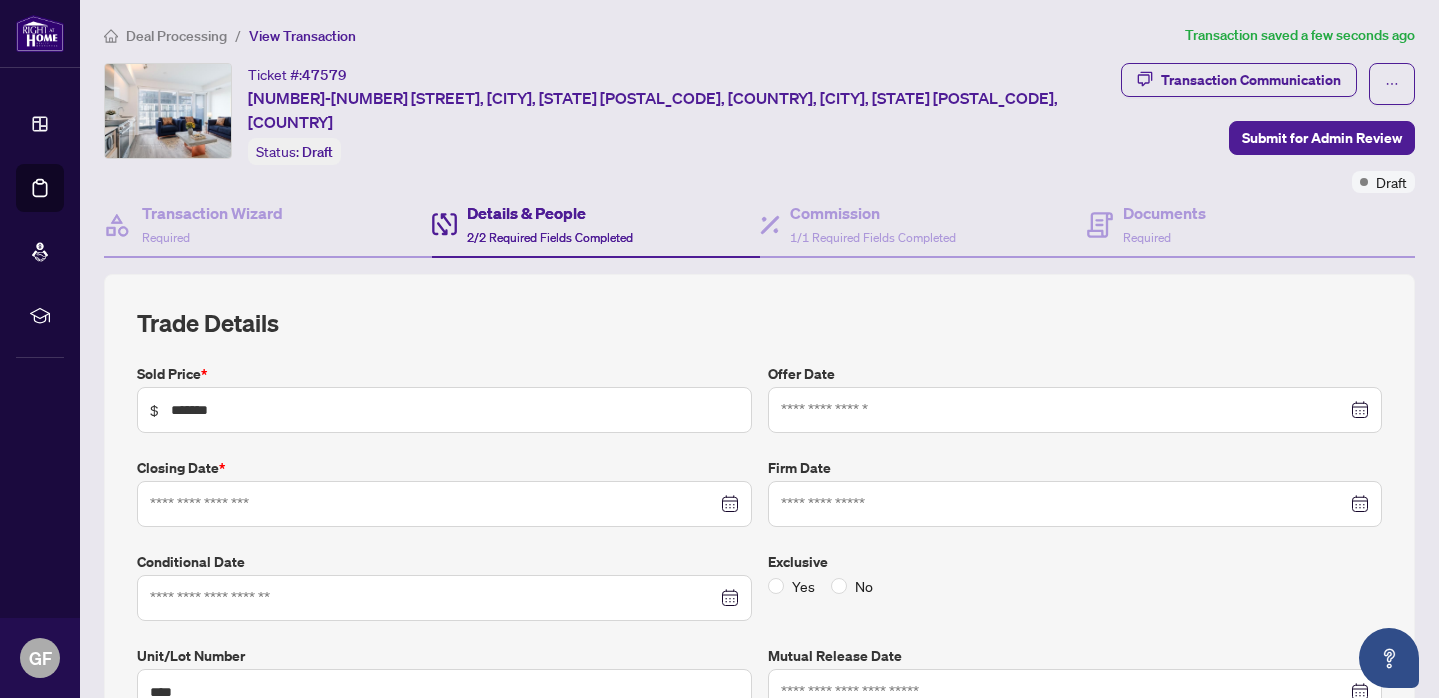 type on "**********" 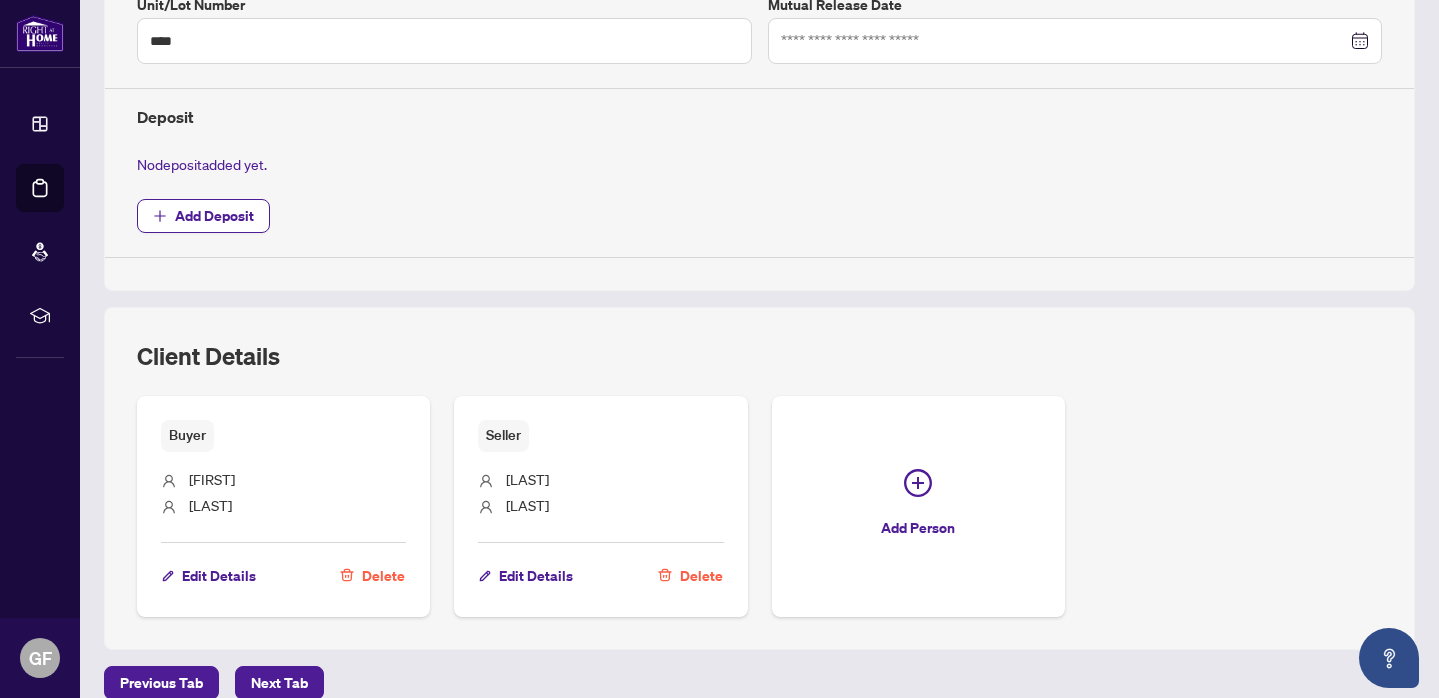 scroll, scrollTop: 741, scrollLeft: 0, axis: vertical 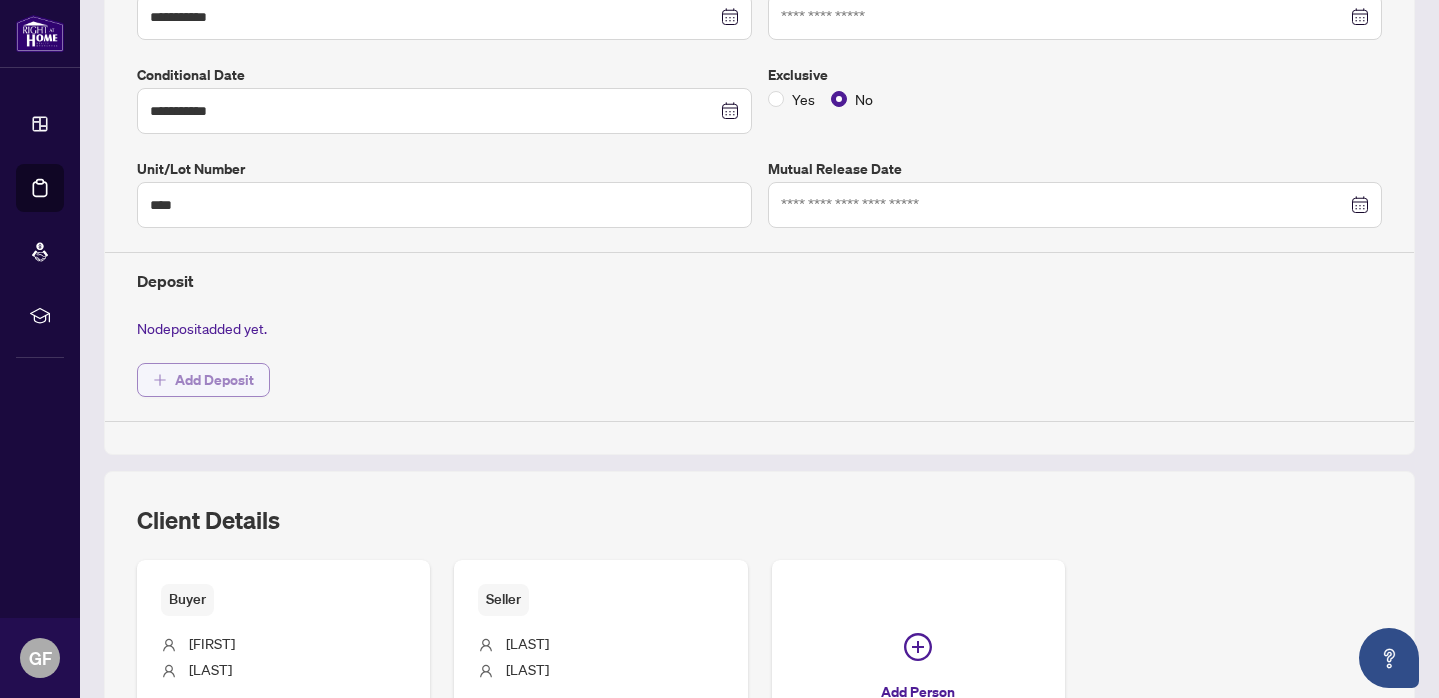 click on "Add Deposit" at bounding box center (214, 380) 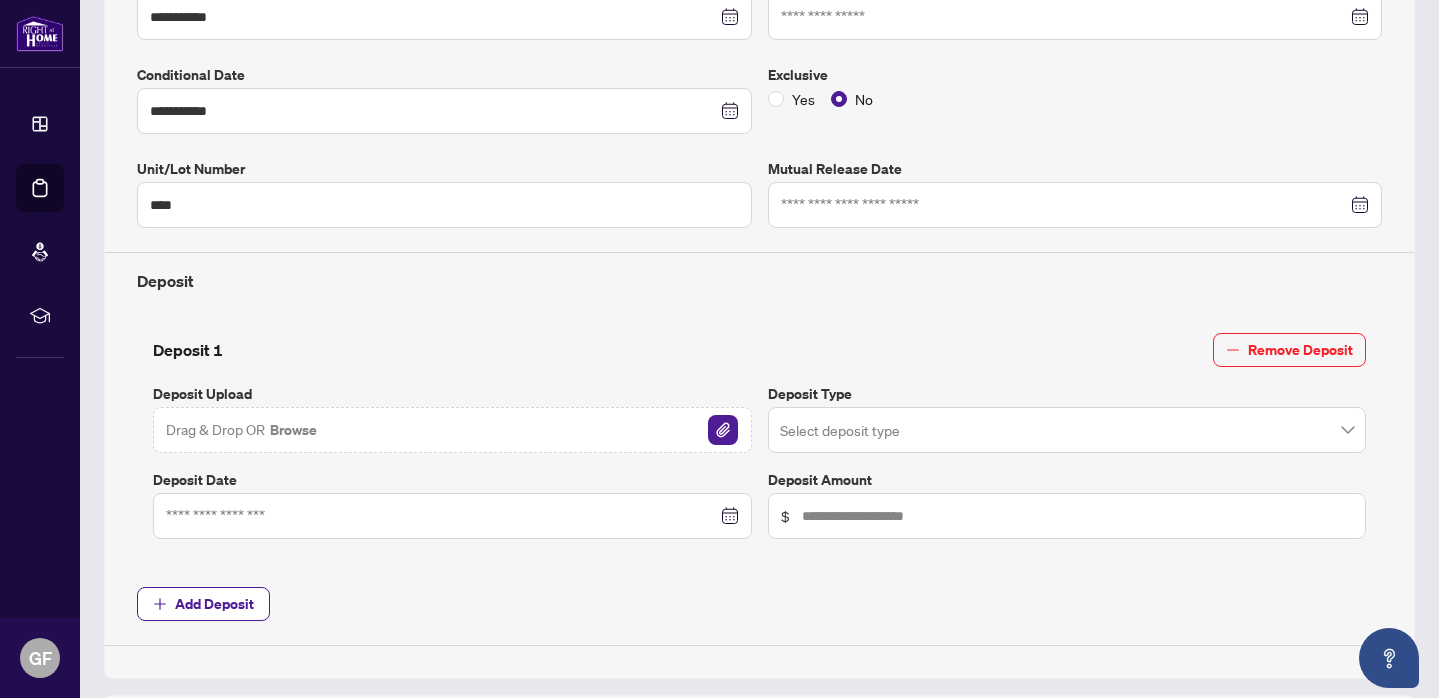 scroll, scrollTop: 0, scrollLeft: 0, axis: both 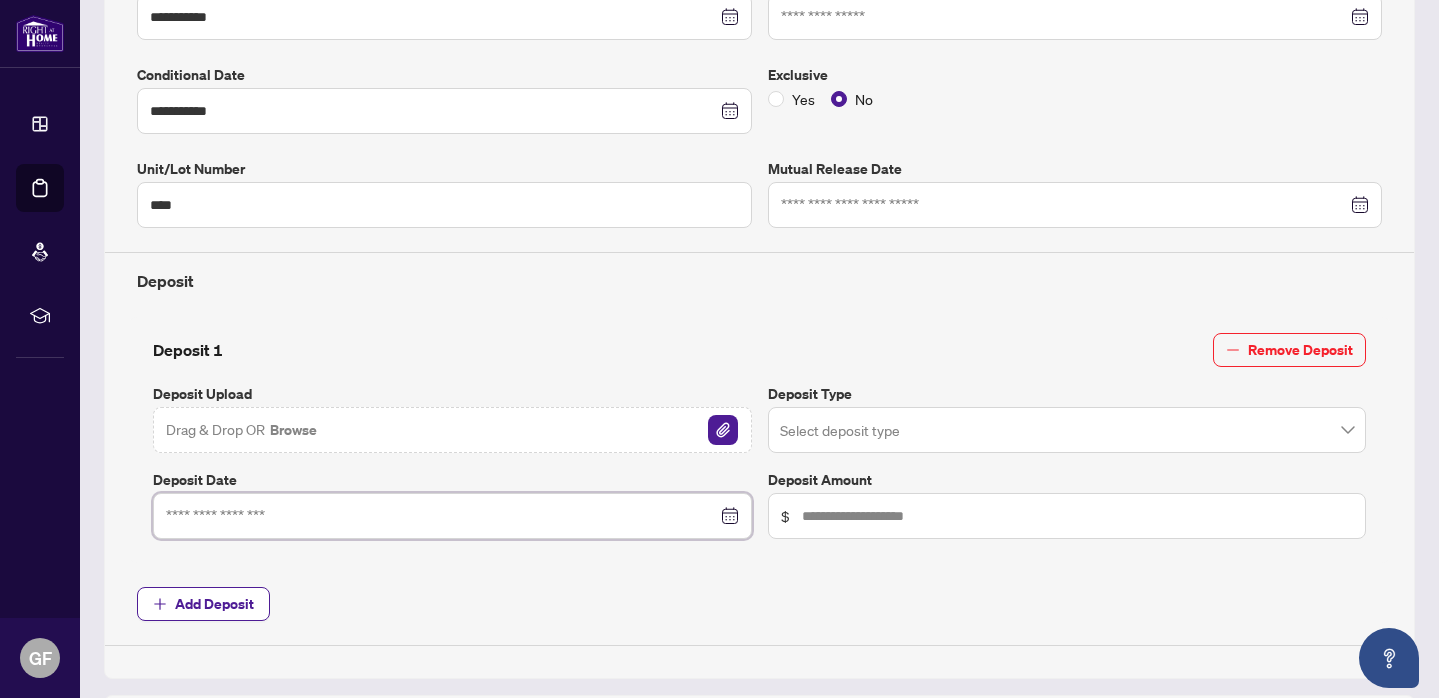 click at bounding box center (441, 516) 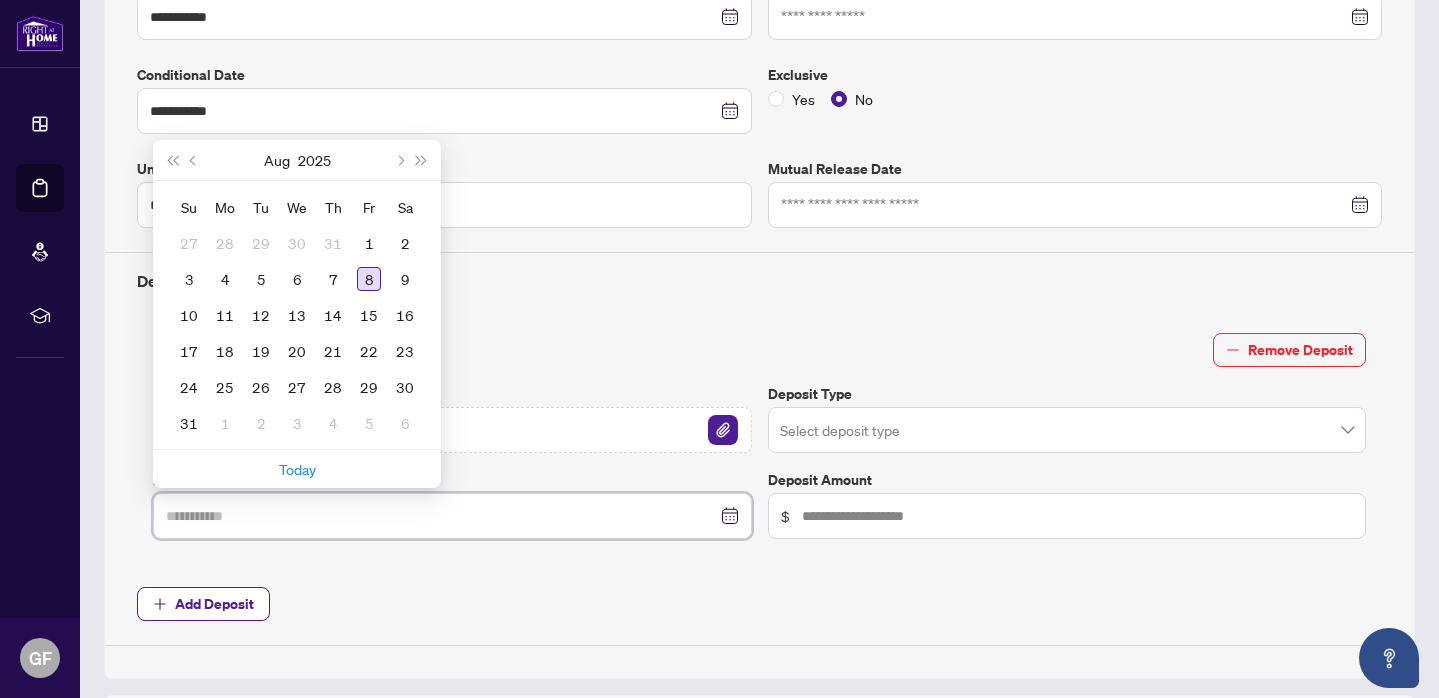 type on "**********" 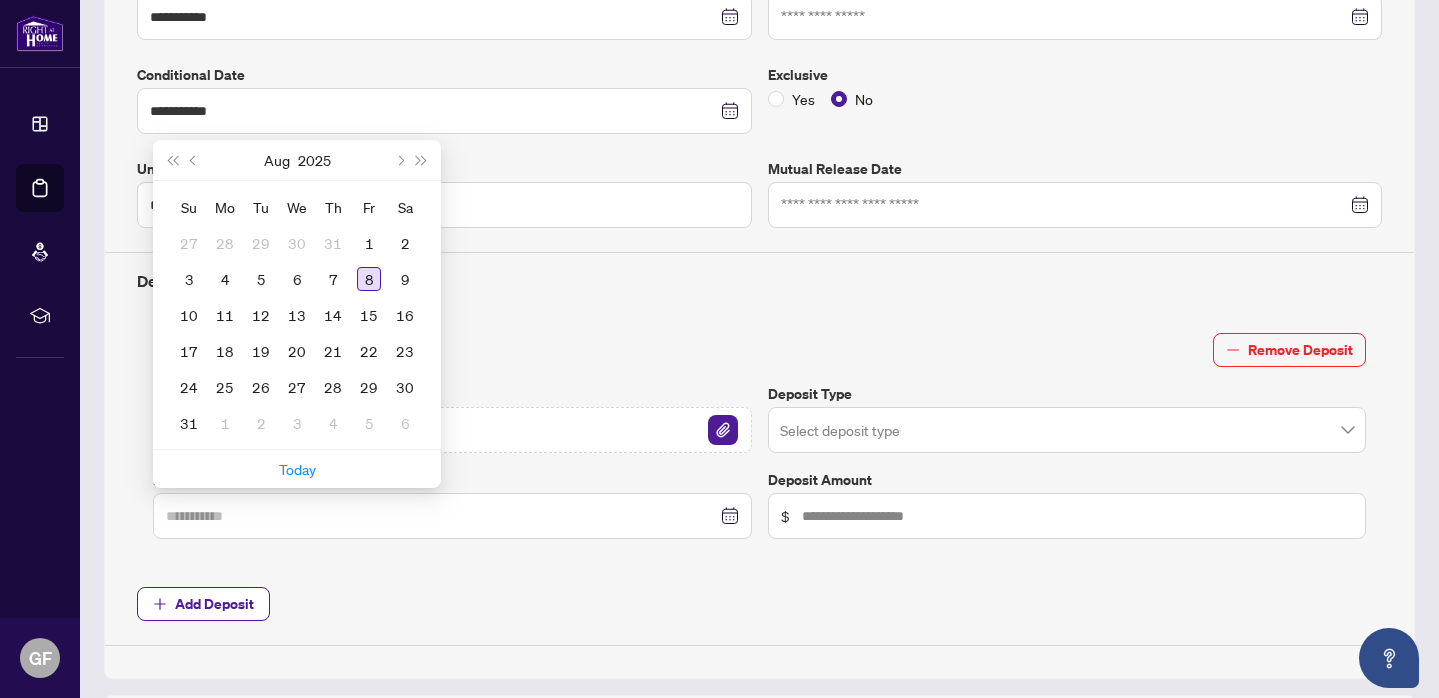 click on "8" at bounding box center [369, 279] 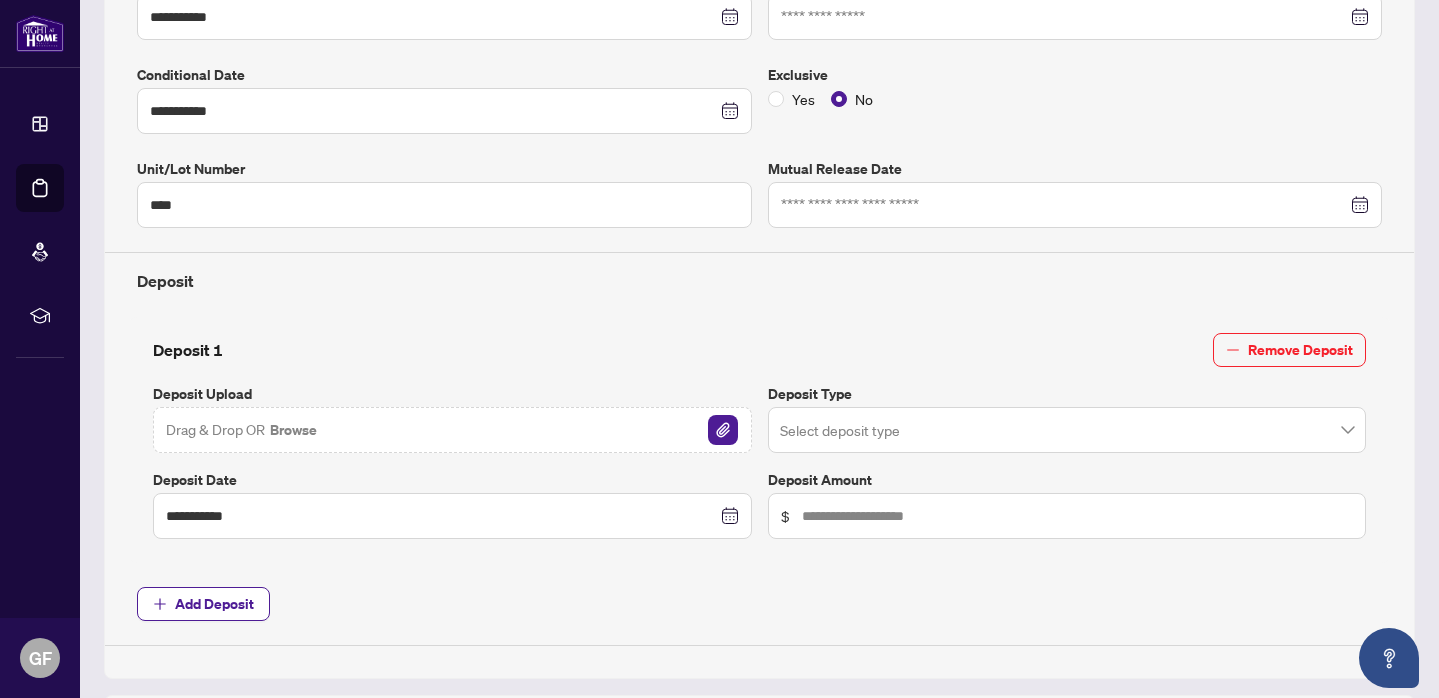 click at bounding box center [1058, 433] 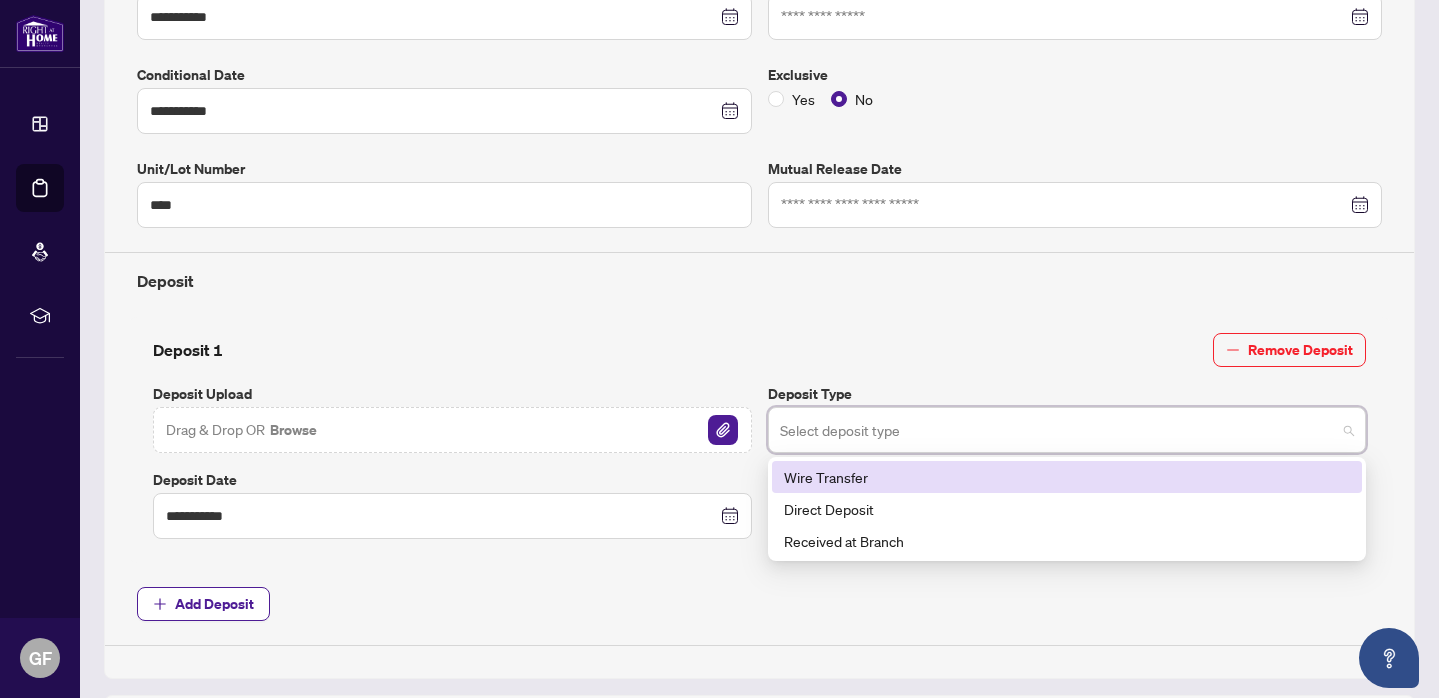 click on "Wire Transfer" at bounding box center [1067, 477] 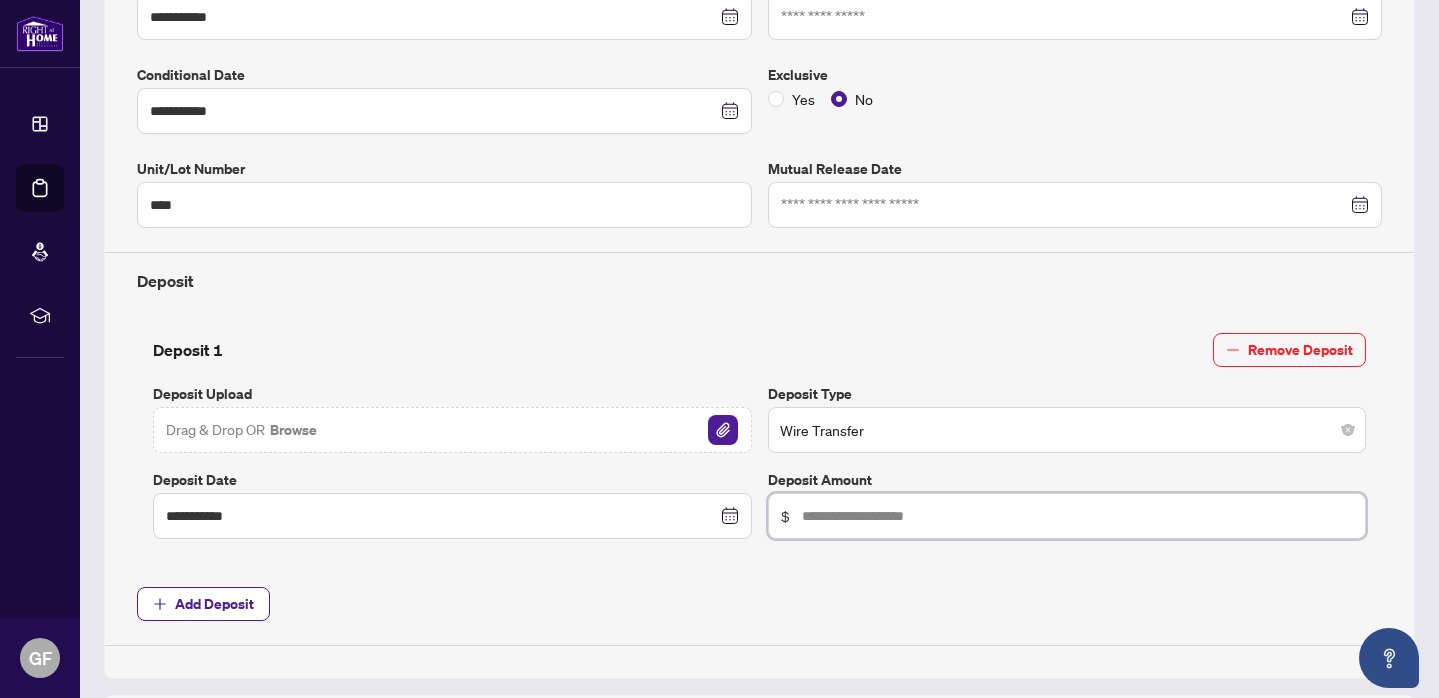 click at bounding box center [1078, 516] 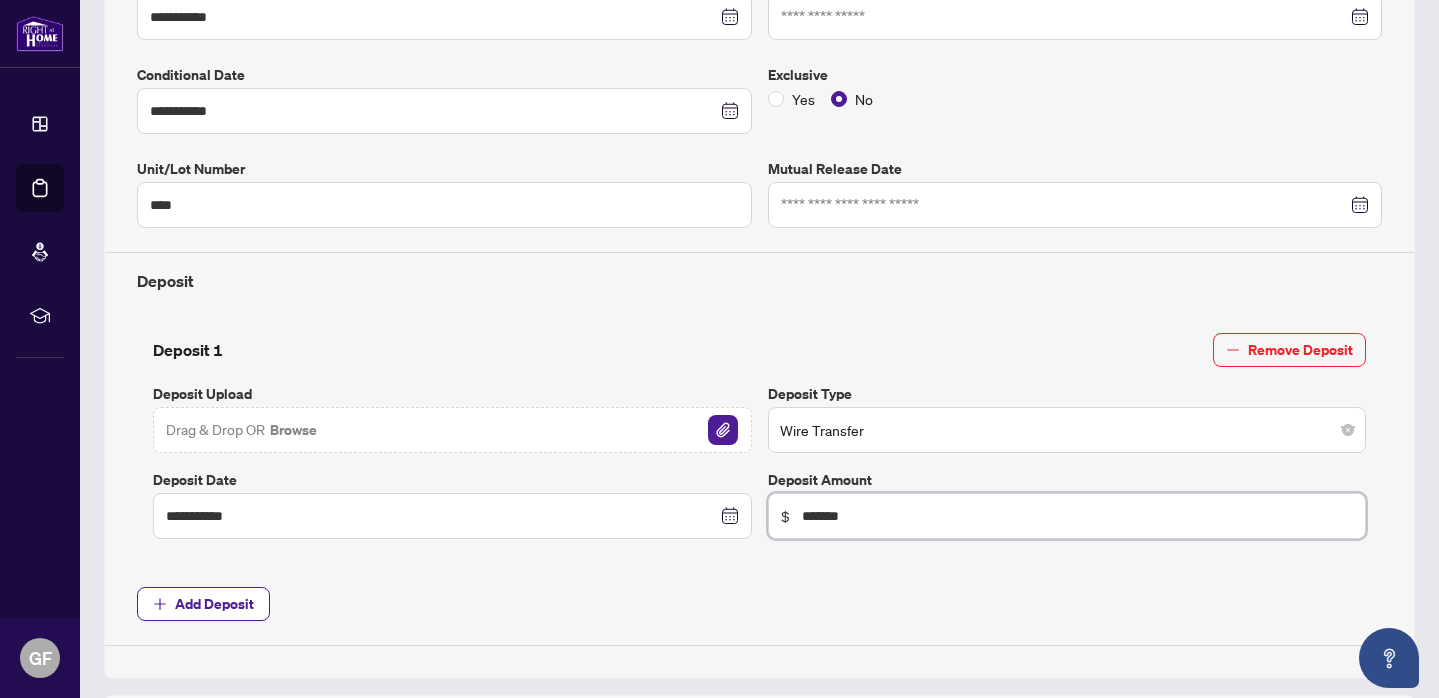 type on "******" 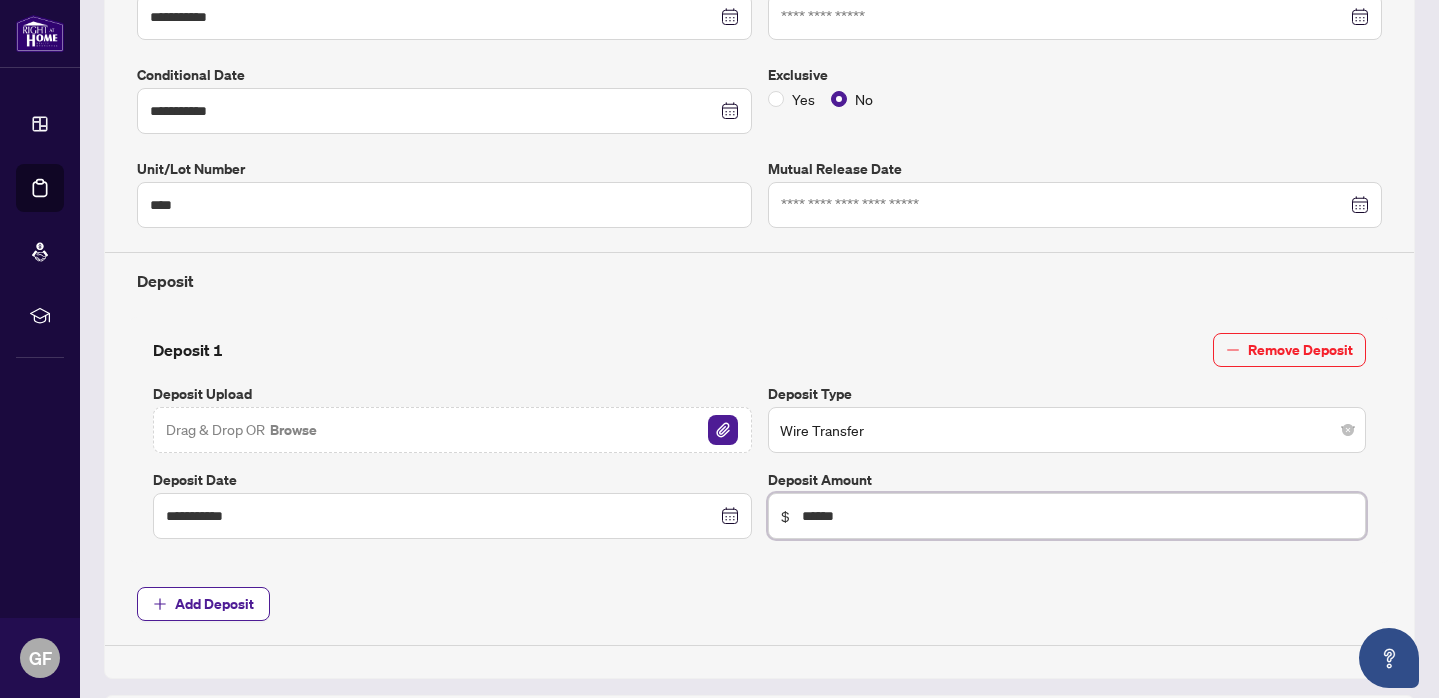 scroll, scrollTop: 478, scrollLeft: 0, axis: vertical 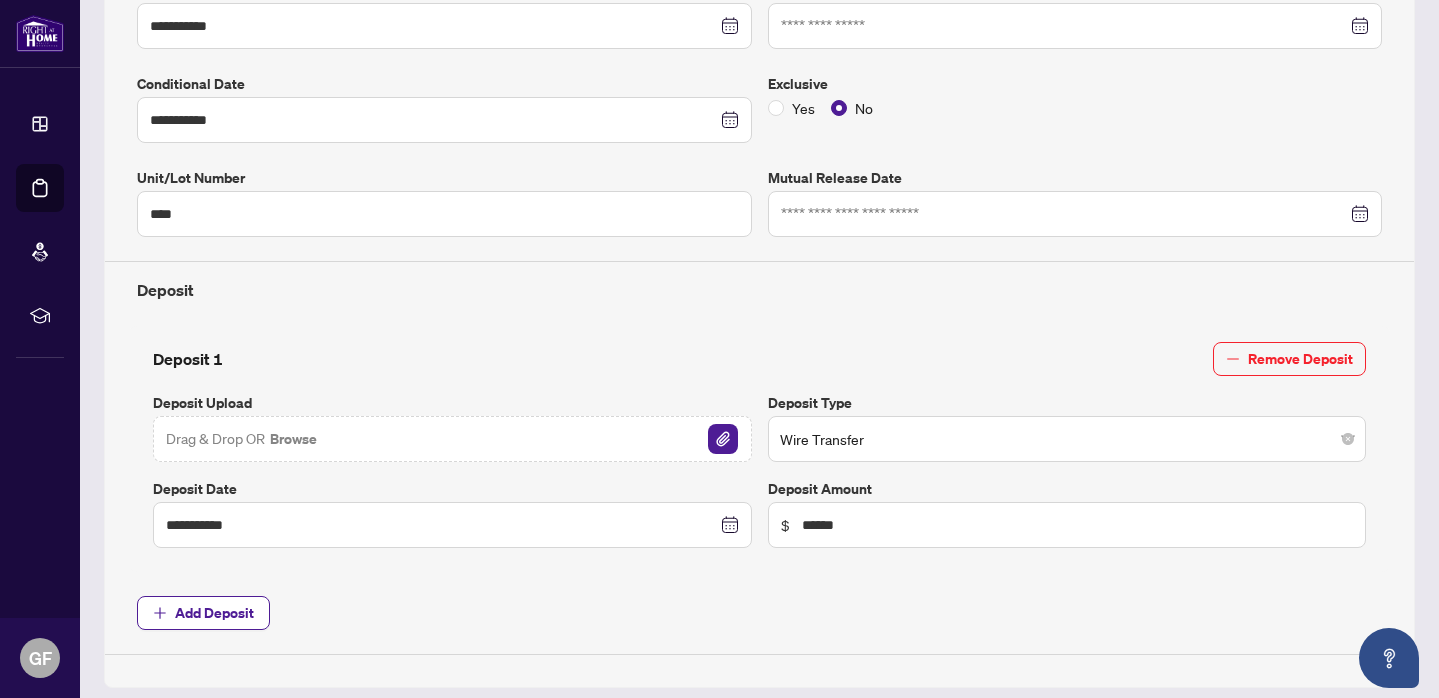 click on "Drag & Drop OR   Browse" at bounding box center [452, 439] 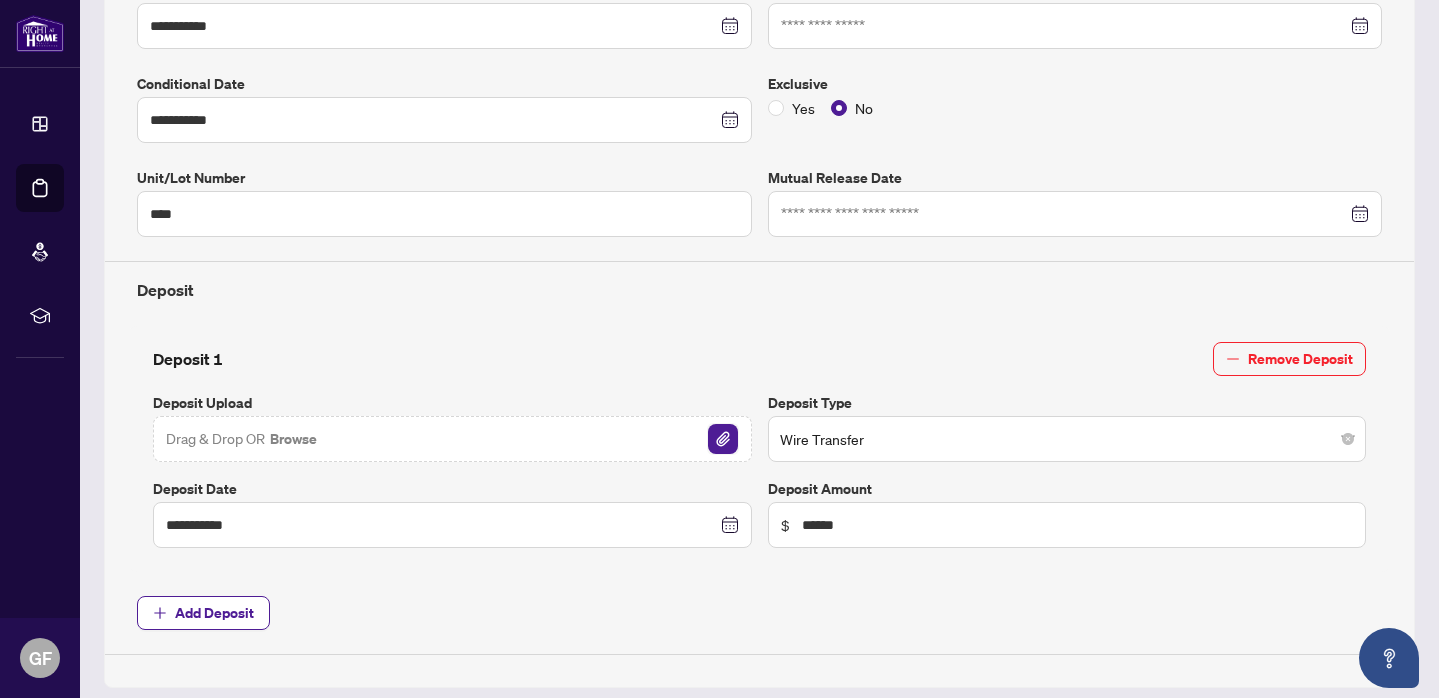 click at bounding box center (723, 439) 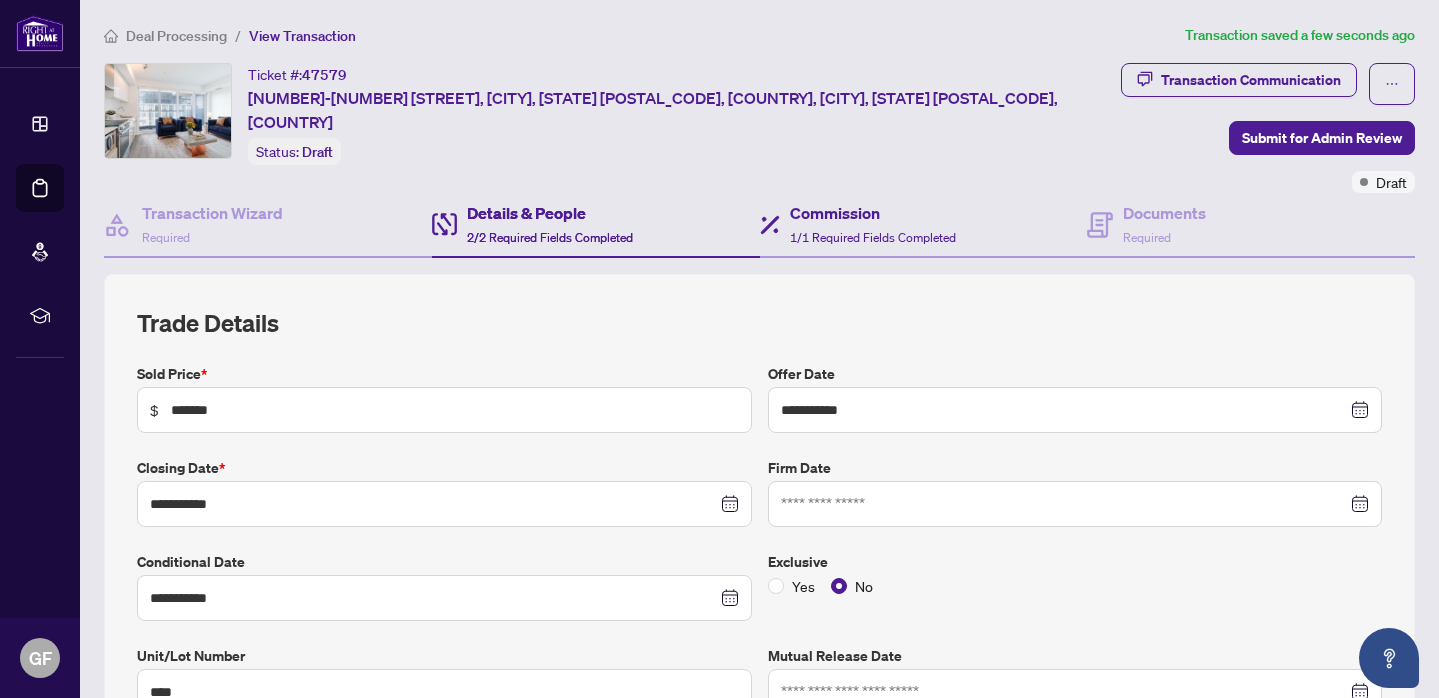 scroll, scrollTop: -1, scrollLeft: 0, axis: vertical 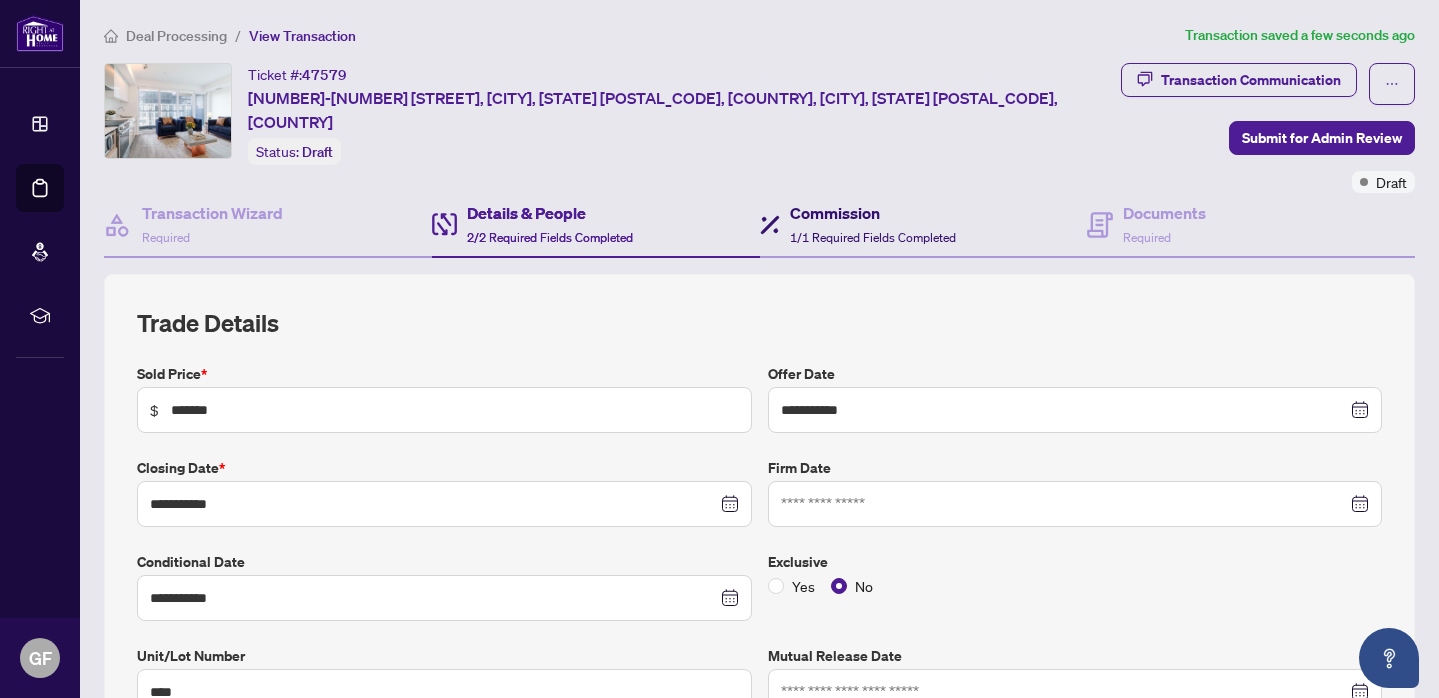 click on "1/1 Required Fields Completed" at bounding box center [873, 237] 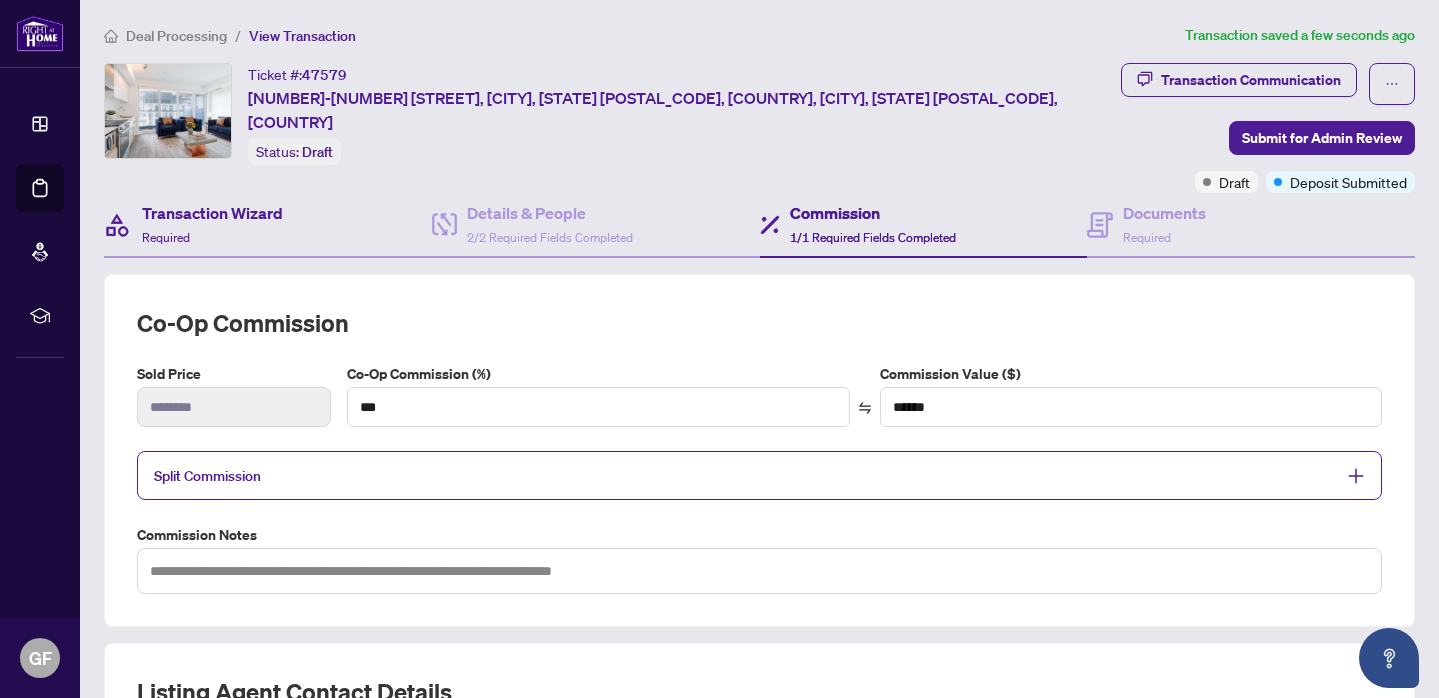 scroll, scrollTop: -1, scrollLeft: 0, axis: vertical 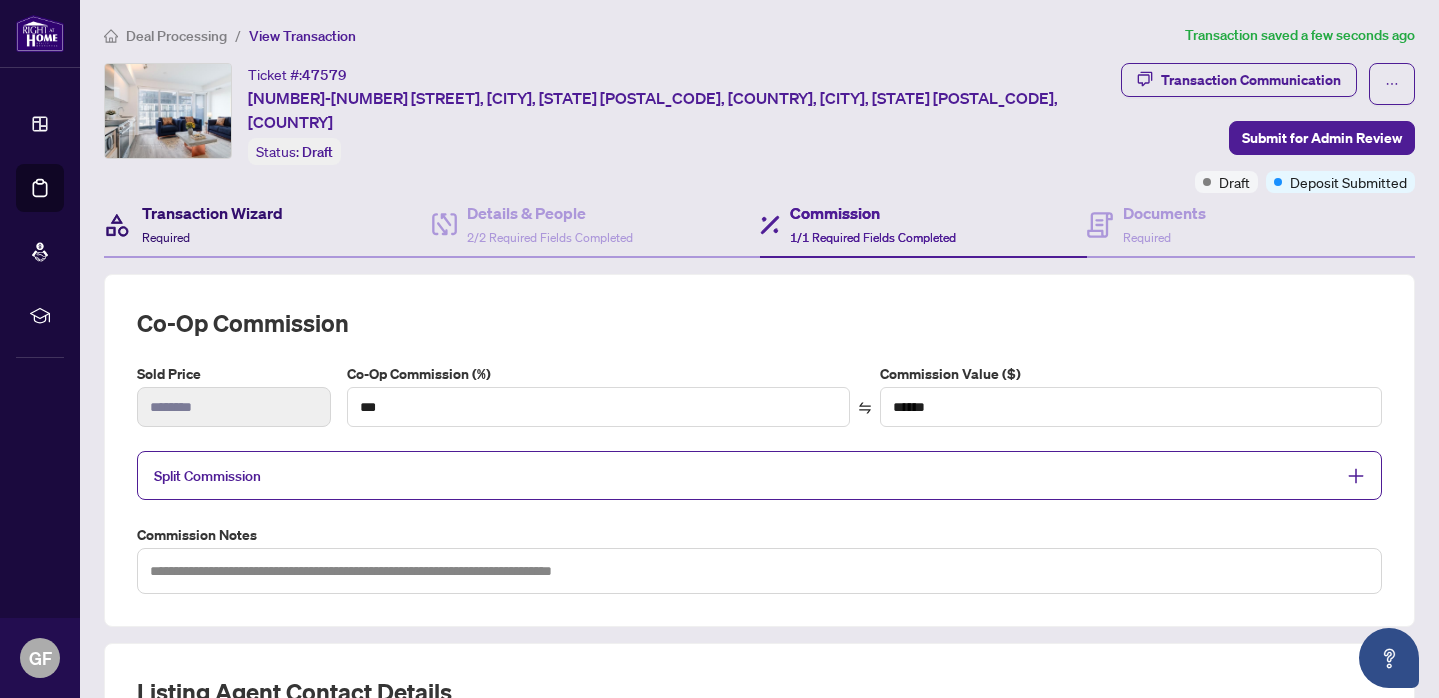 click on "Transaction Wizard" at bounding box center (212, 213) 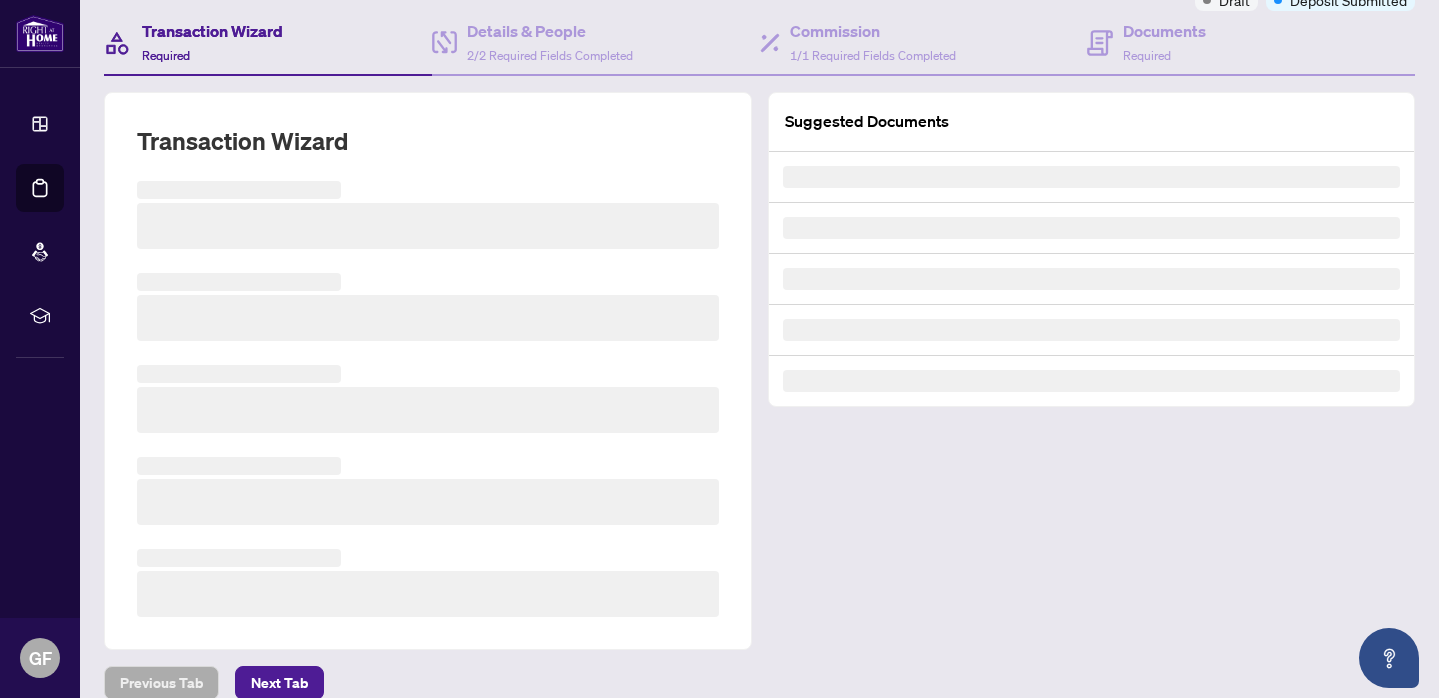 scroll, scrollTop: 163, scrollLeft: 0, axis: vertical 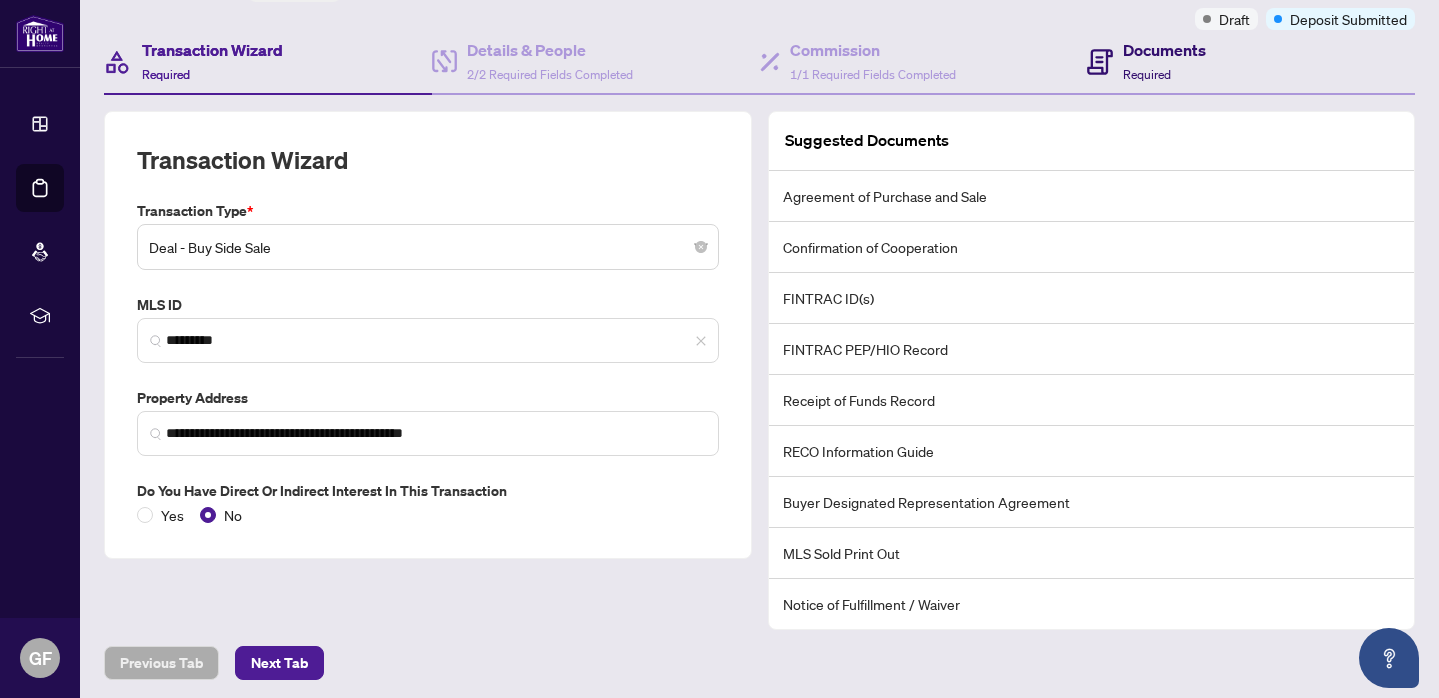 click on "Required" at bounding box center (1147, 74) 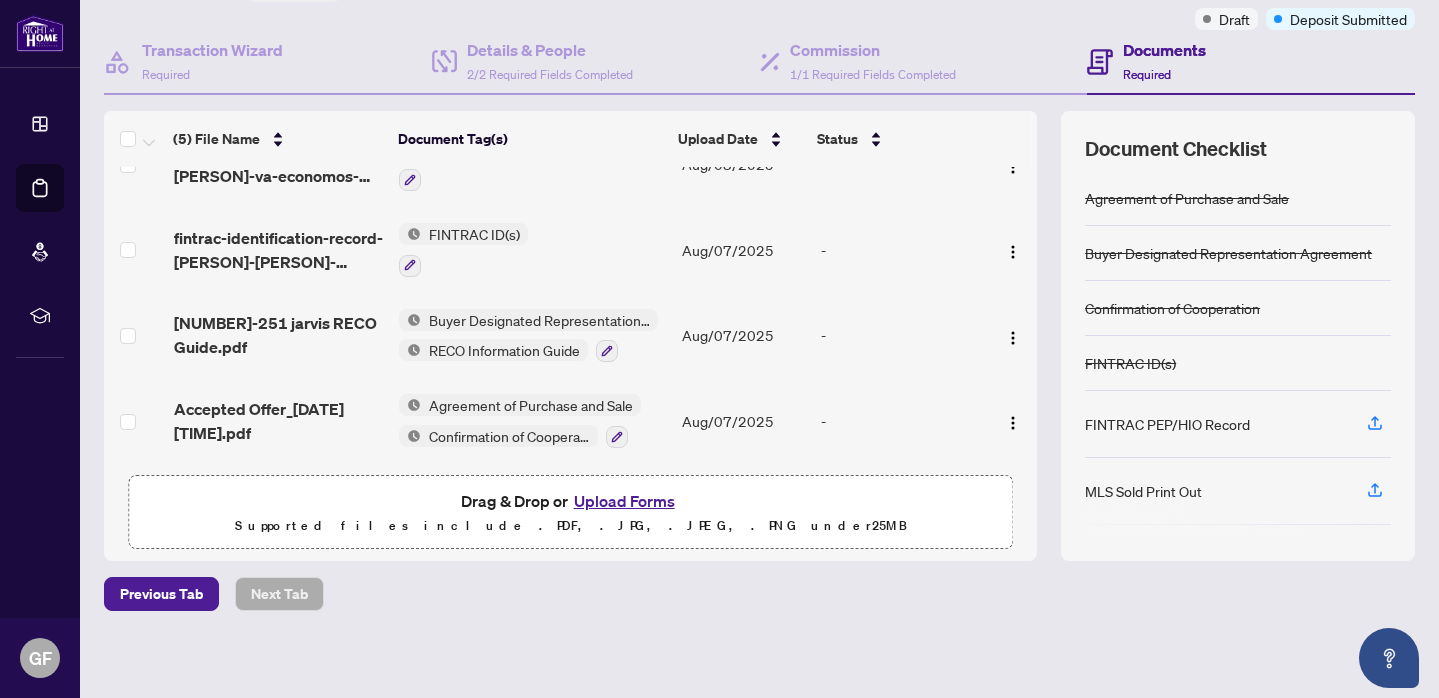 scroll, scrollTop: 133, scrollLeft: 0, axis: vertical 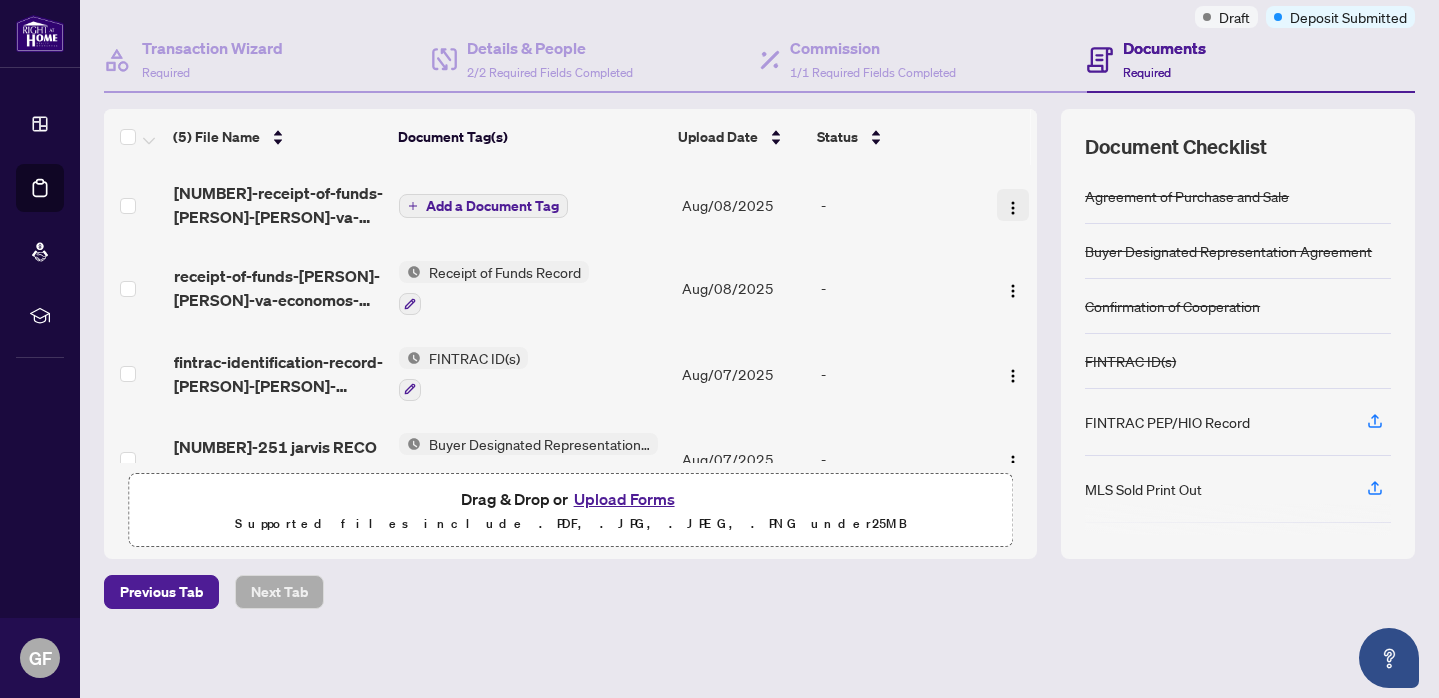 click at bounding box center (1013, 208) 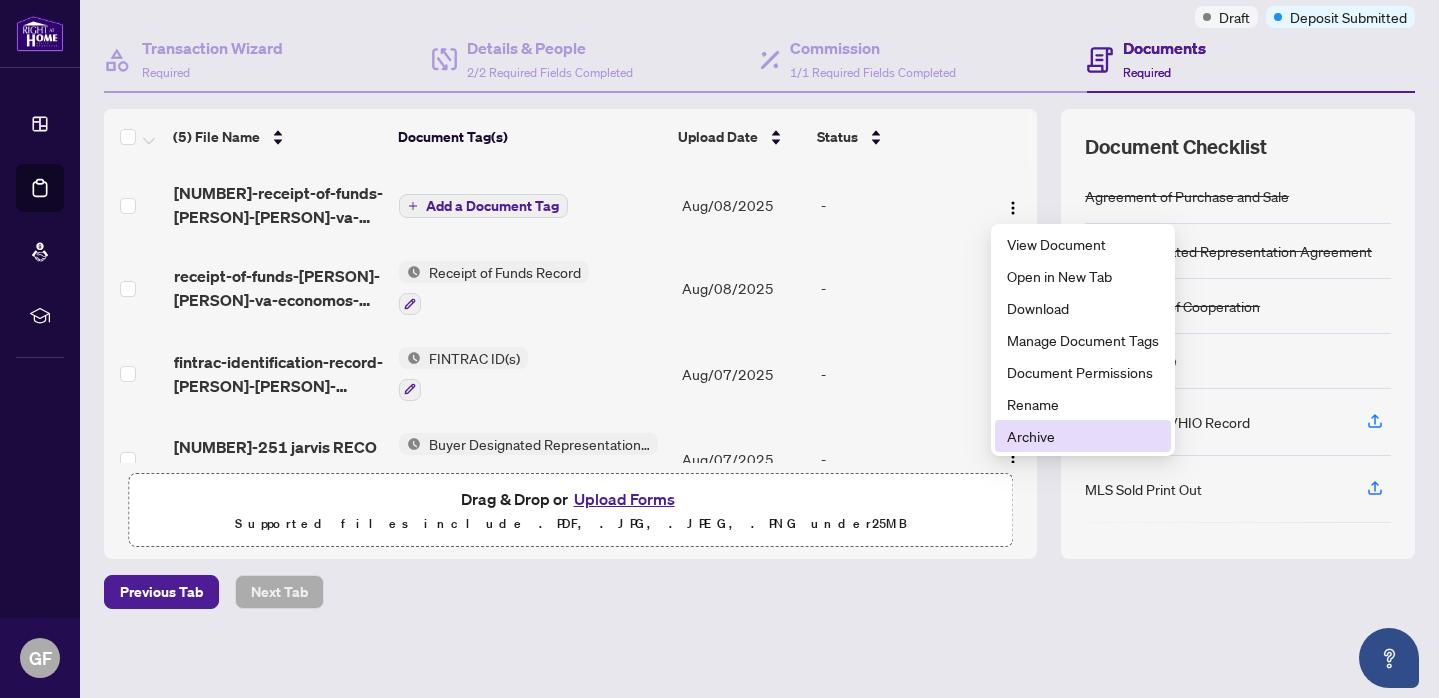 click on "Archive" at bounding box center [1083, 436] 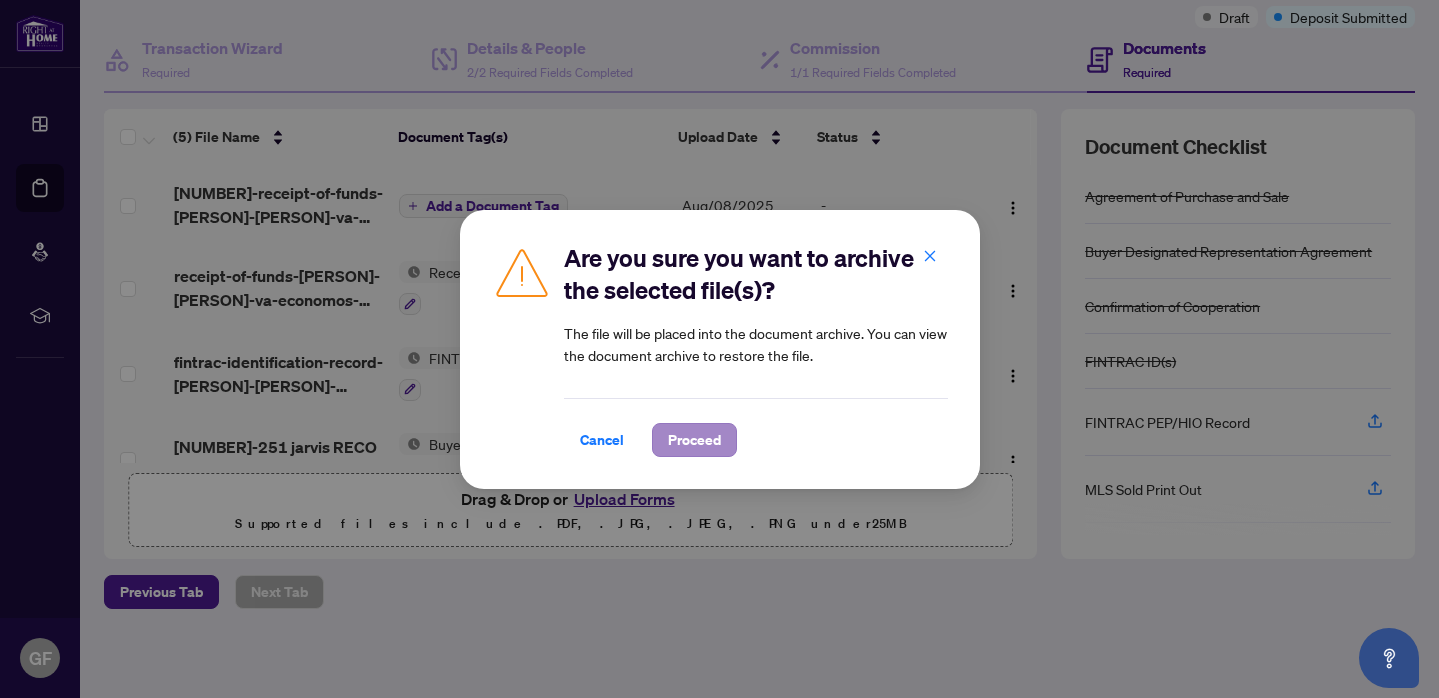 click on "Proceed" at bounding box center (694, 440) 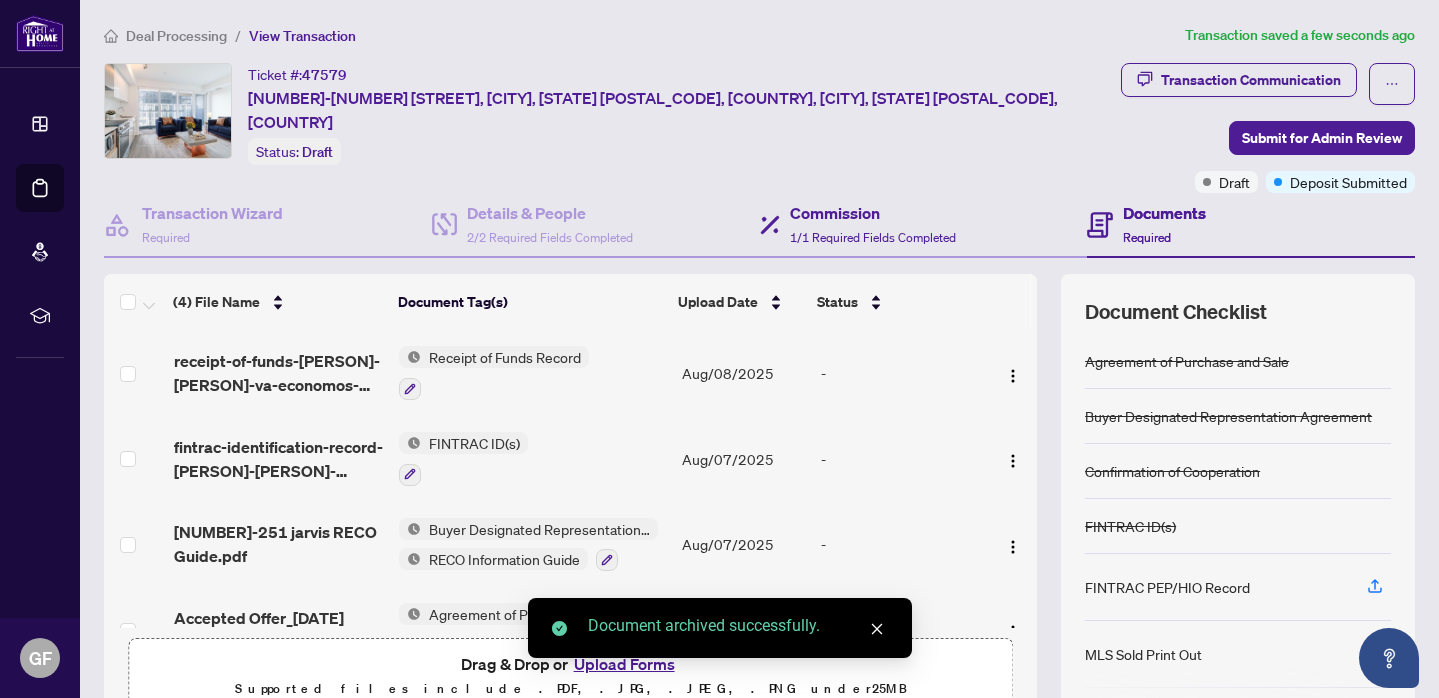 scroll, scrollTop: 0, scrollLeft: 0, axis: both 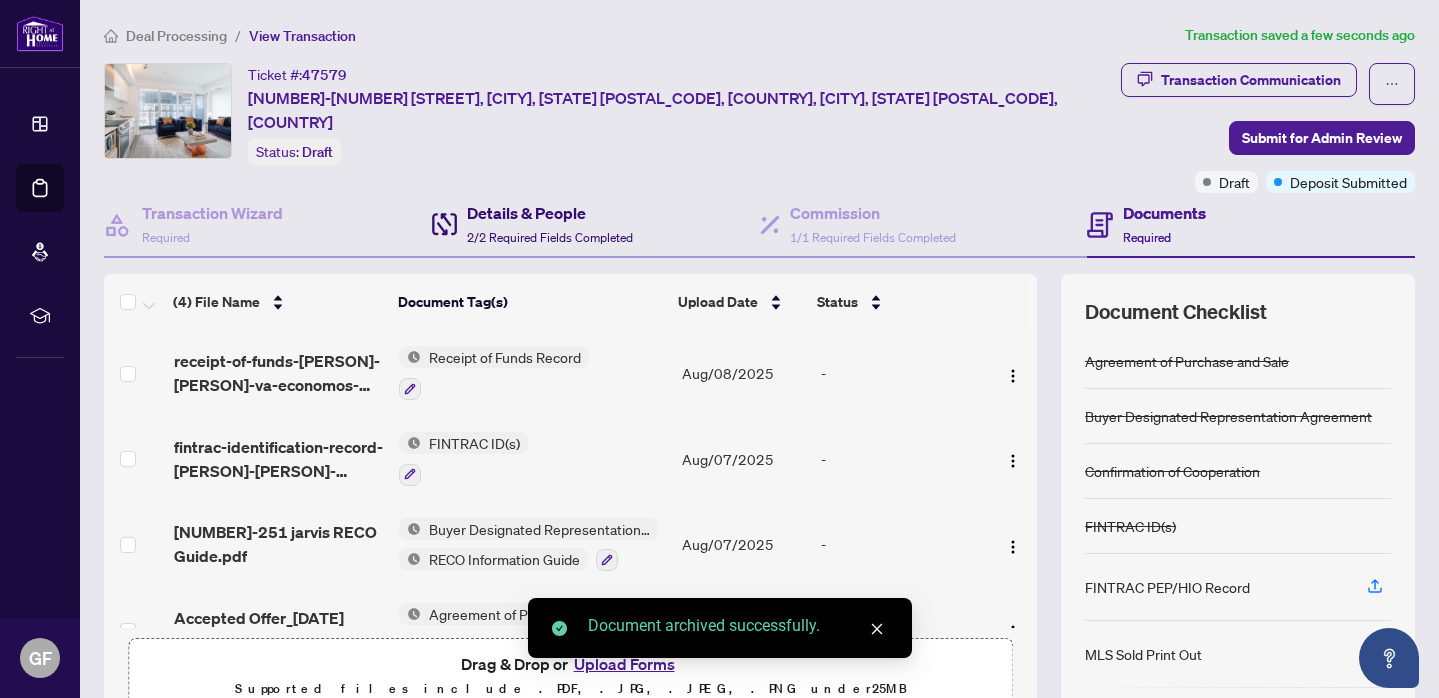 click on "2/2 Required Fields Completed" at bounding box center [550, 237] 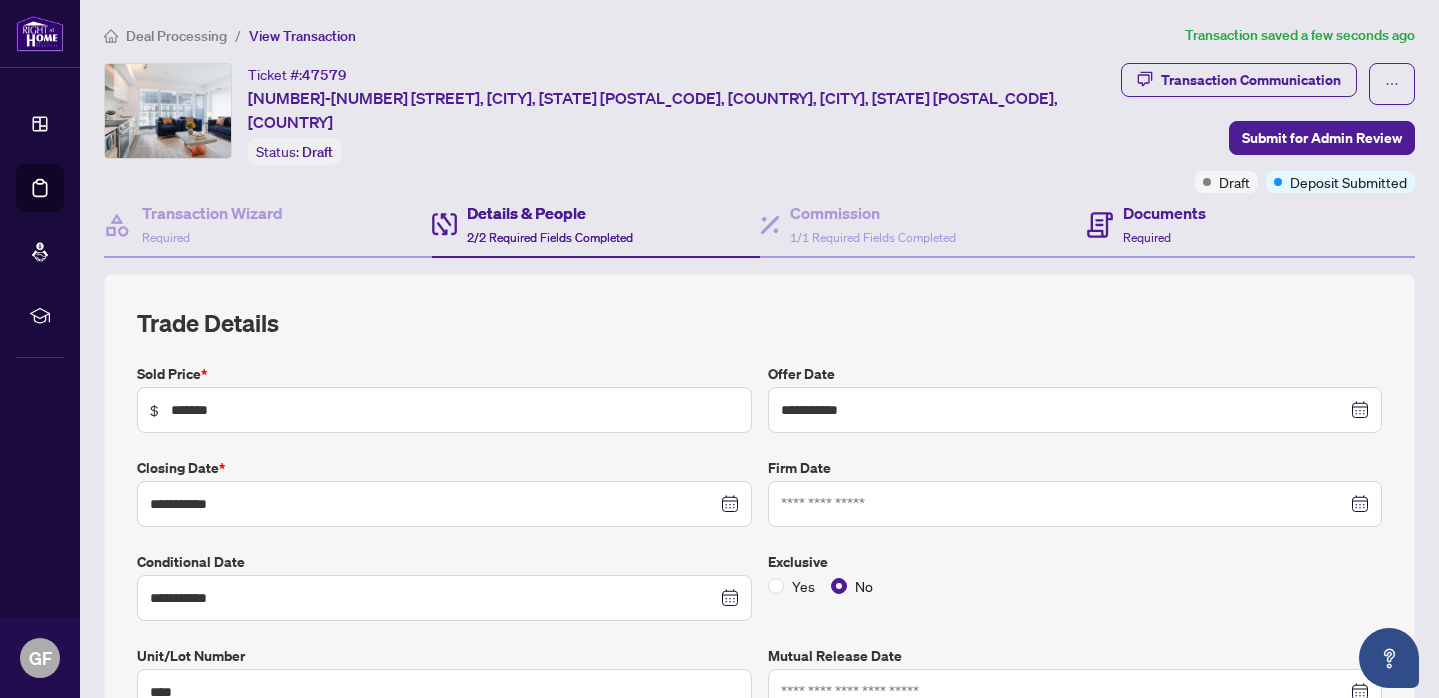 scroll, scrollTop: 0, scrollLeft: 0, axis: both 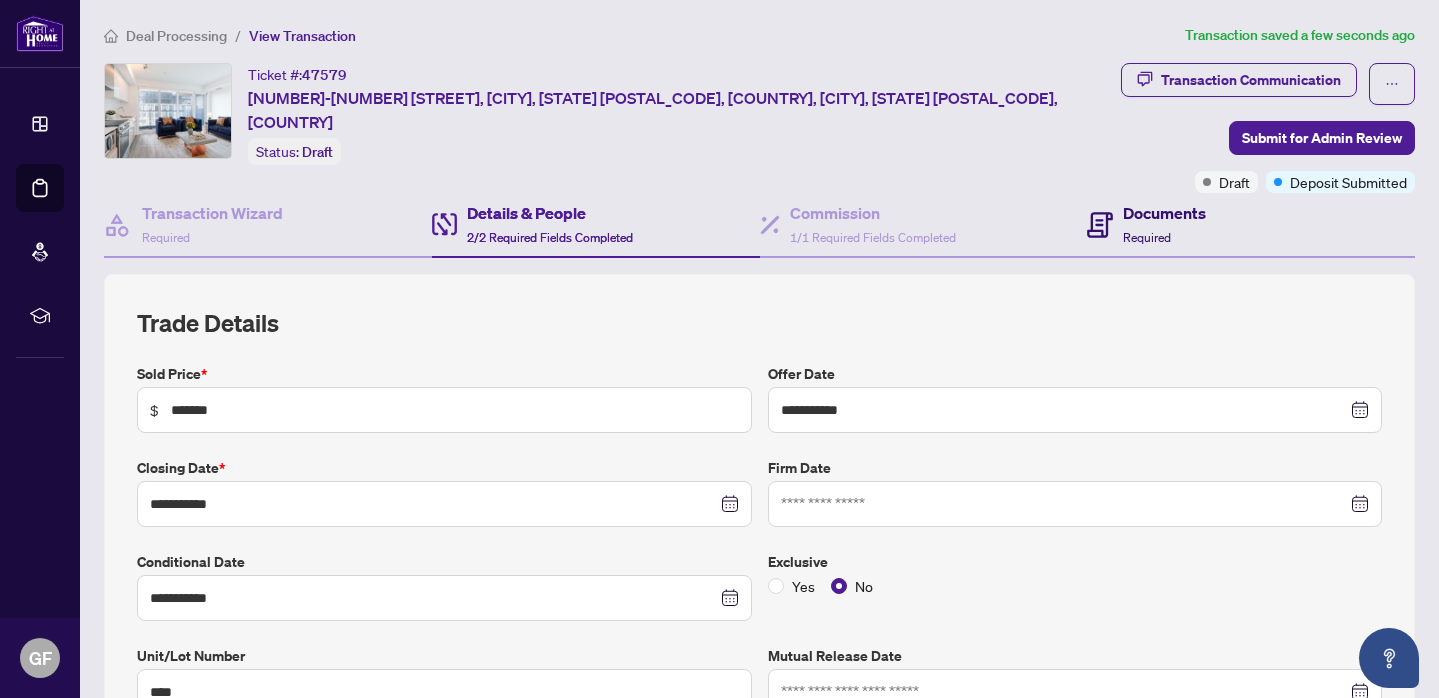 click on "Required" at bounding box center [1147, 237] 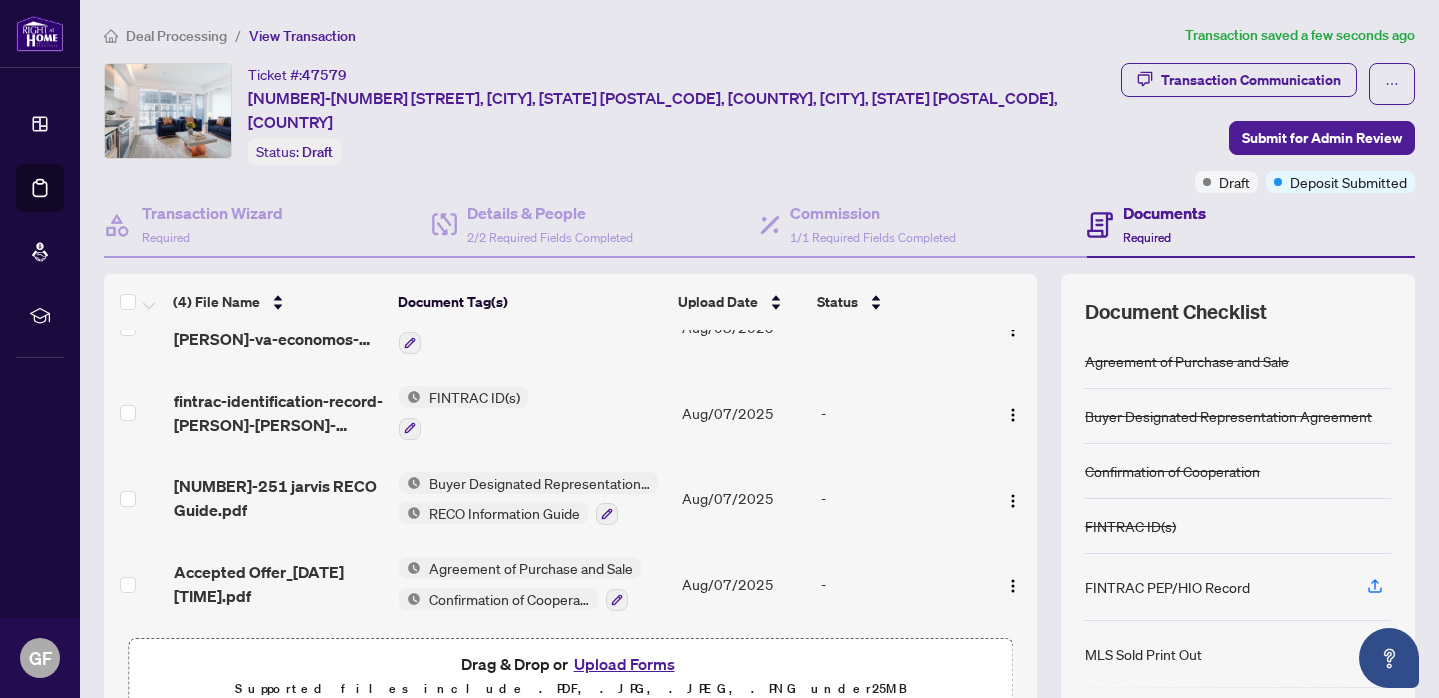 scroll, scrollTop: 53, scrollLeft: 0, axis: vertical 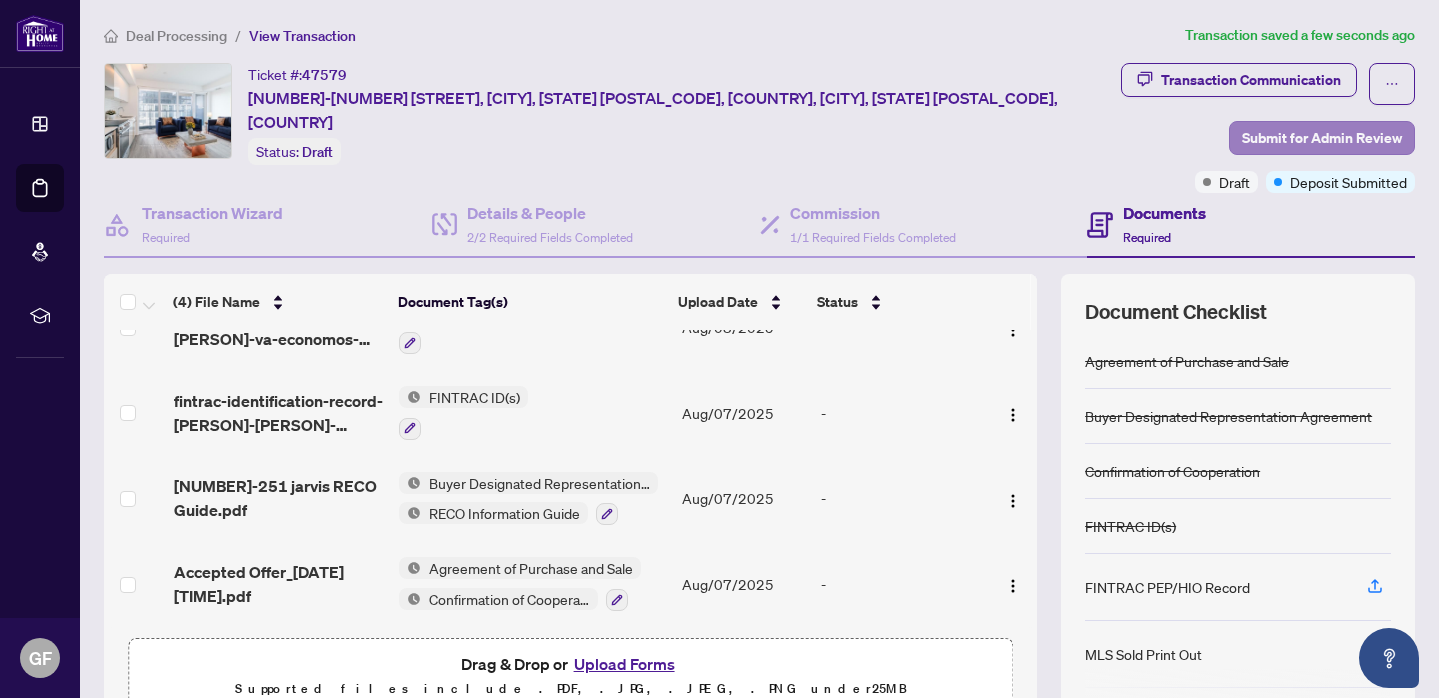 click on "Submit for Admin Review" at bounding box center [1322, 138] 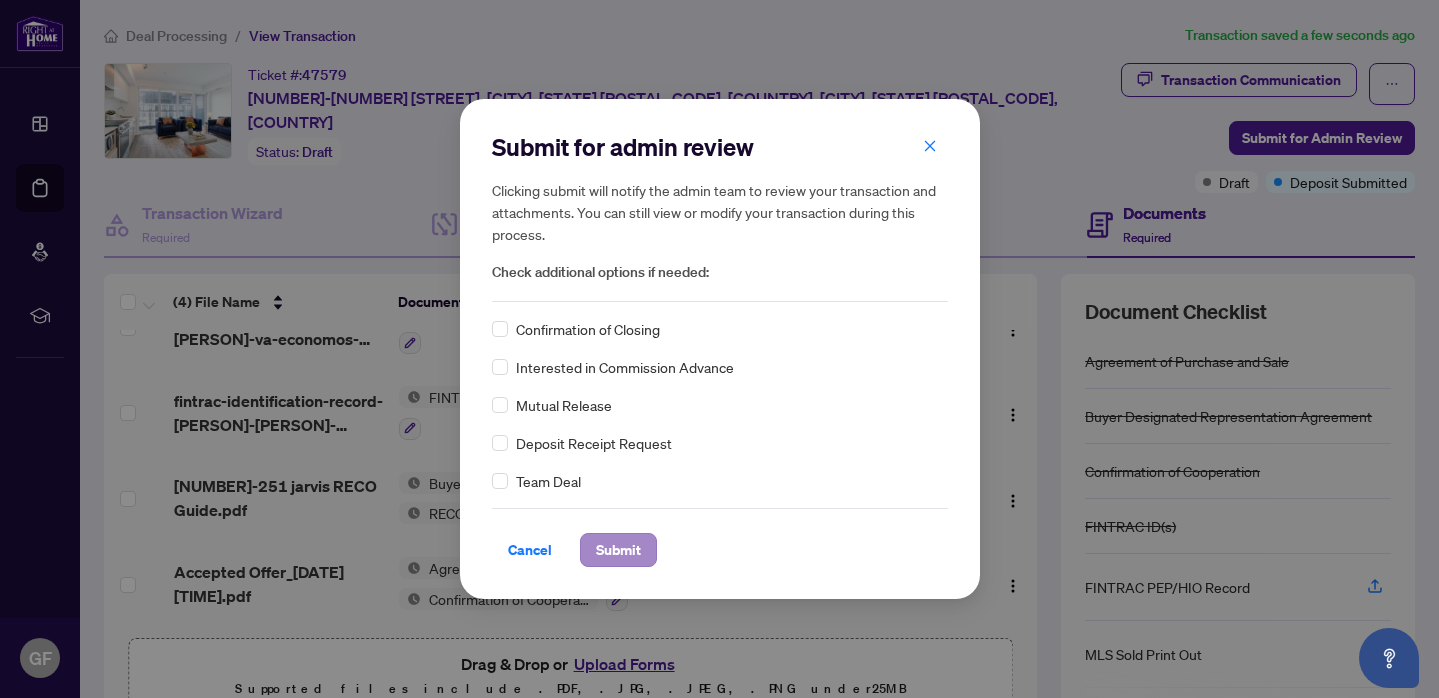 click on "Submit" at bounding box center (618, 550) 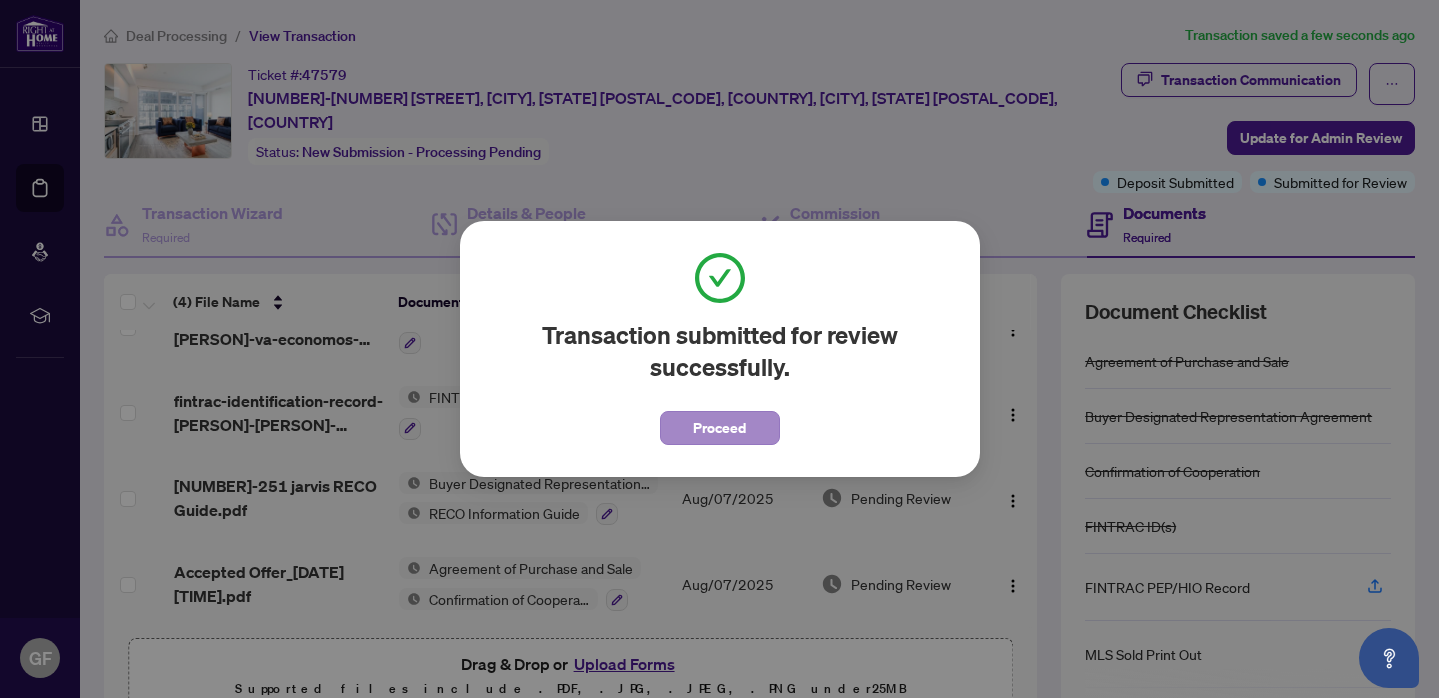 click on "Proceed" at bounding box center [720, 428] 